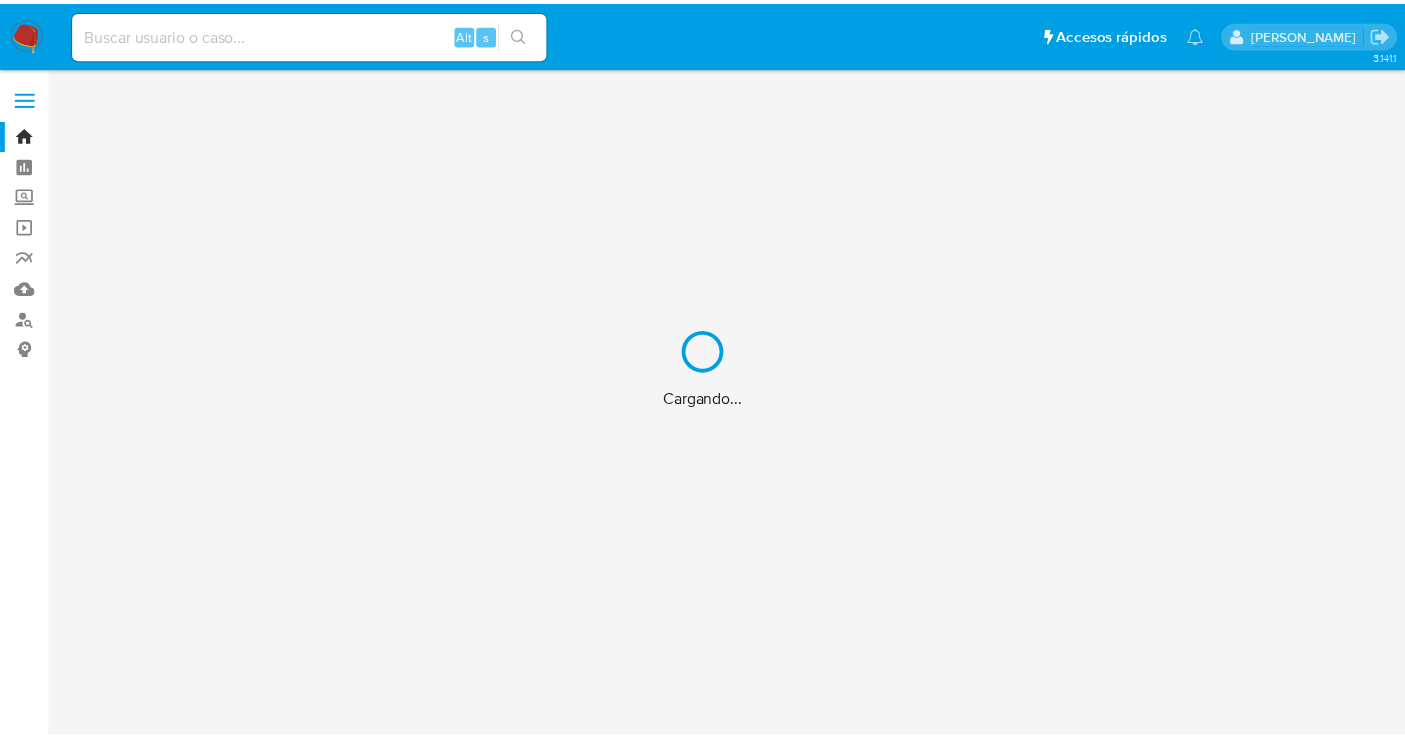 scroll, scrollTop: 0, scrollLeft: 0, axis: both 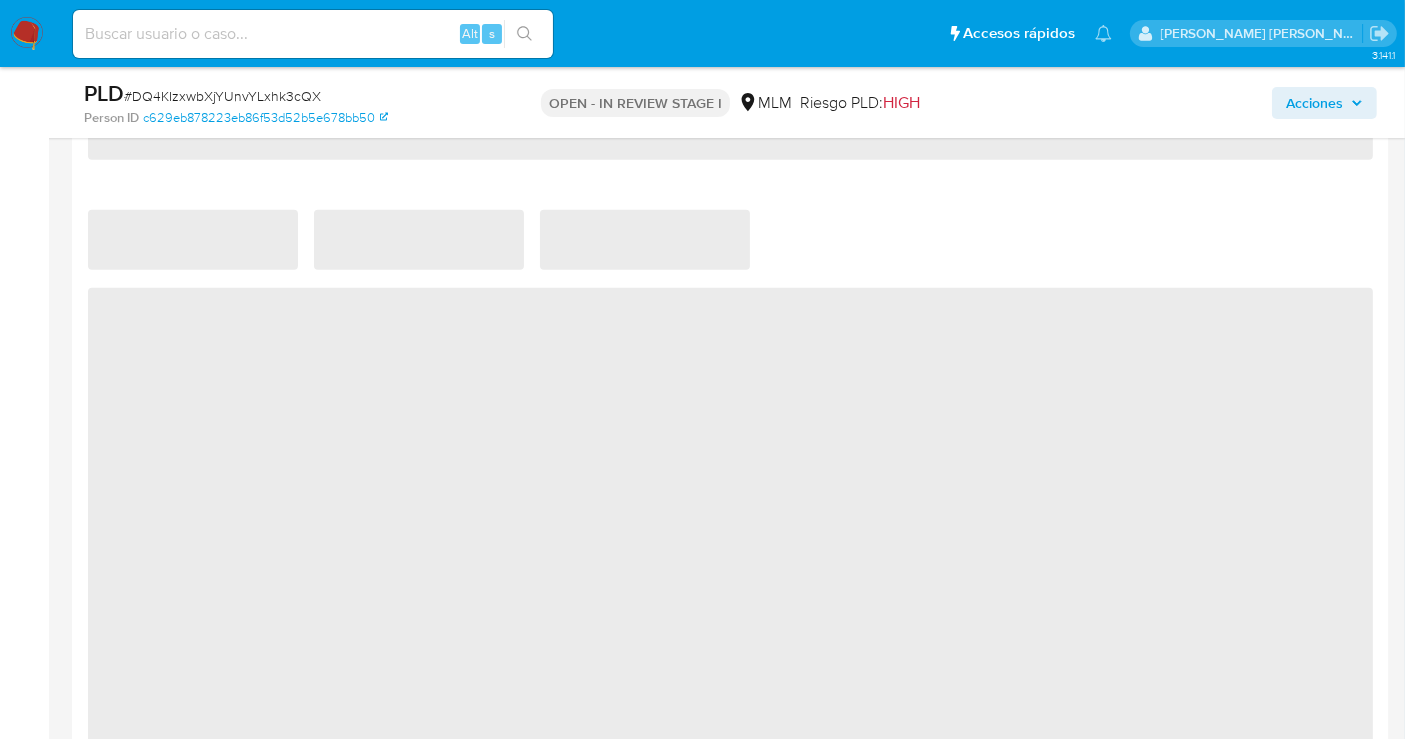 select on "10" 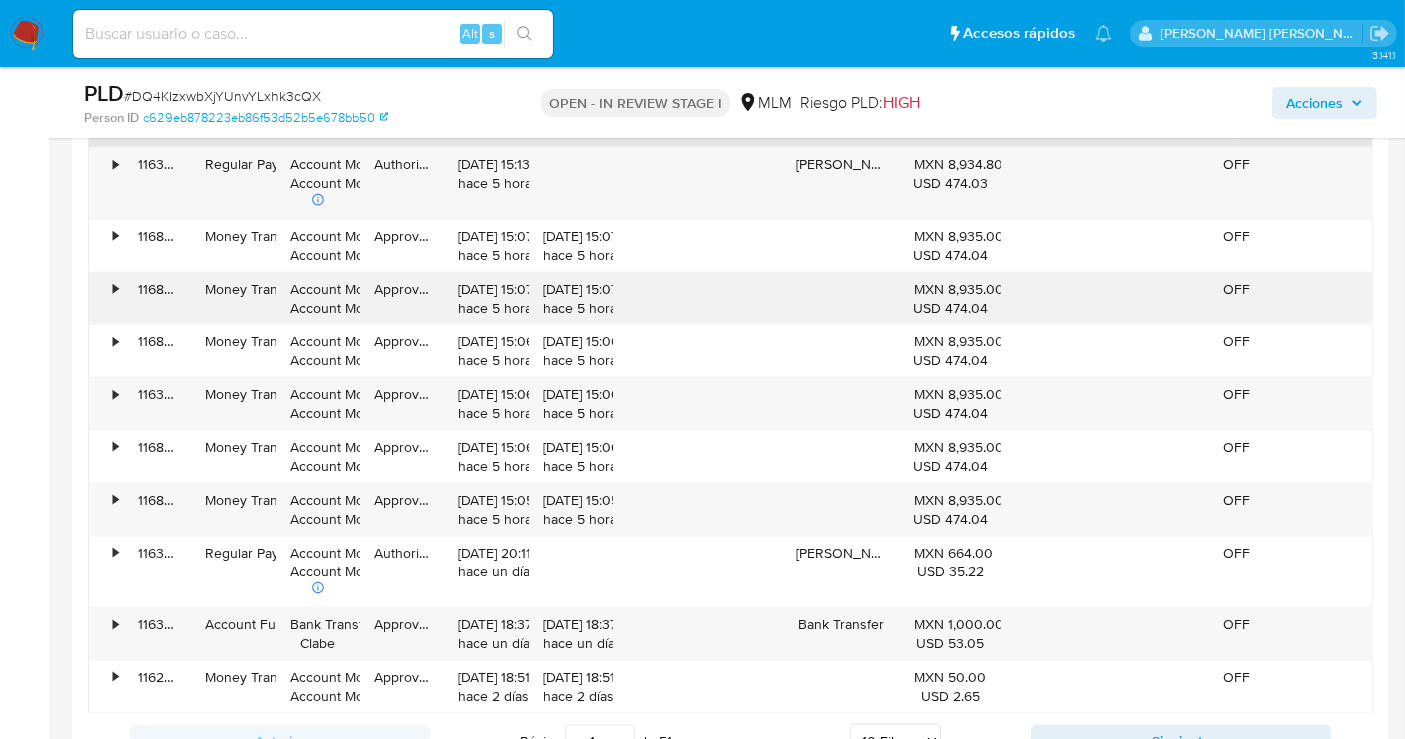 scroll, scrollTop: 2111, scrollLeft: 0, axis: vertical 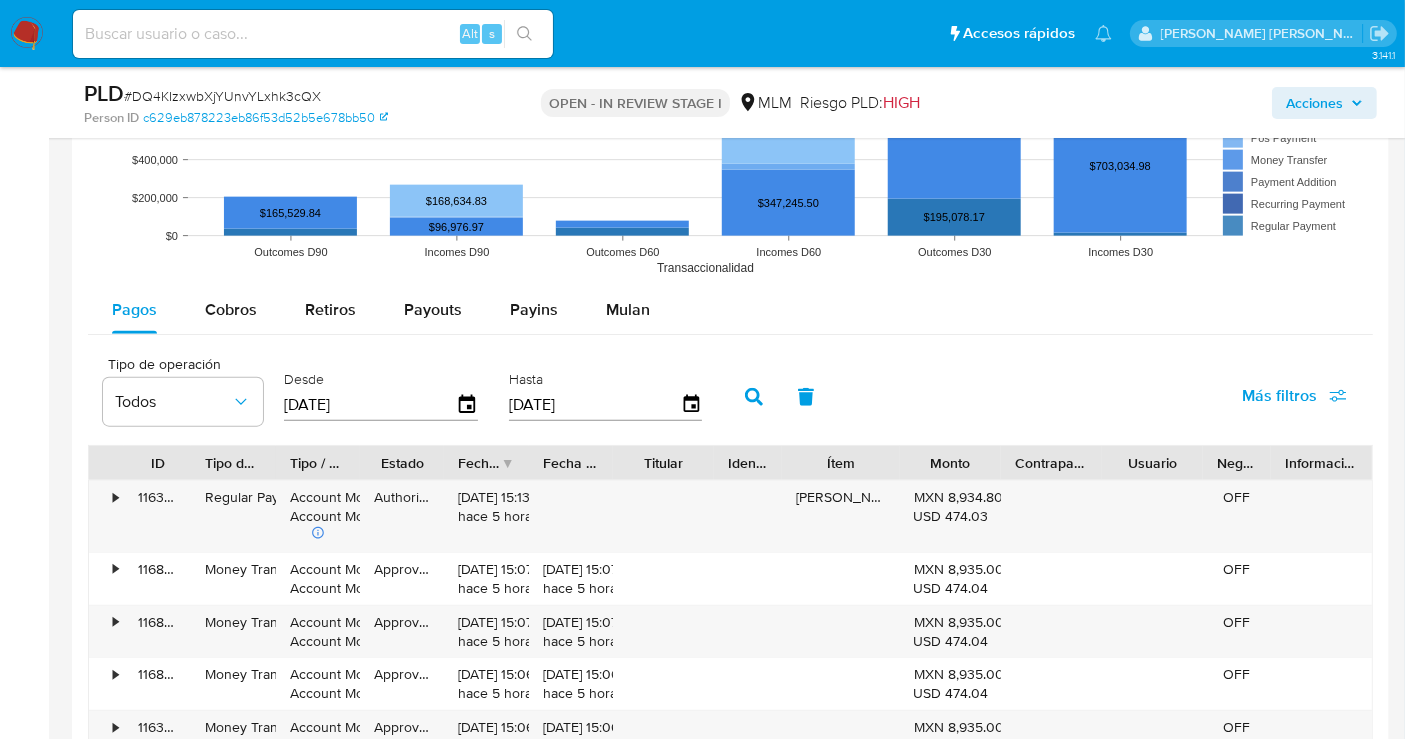 drag, startPoint x: 301, startPoint y: 395, endPoint x: 302, endPoint y: 421, distance: 26.019224 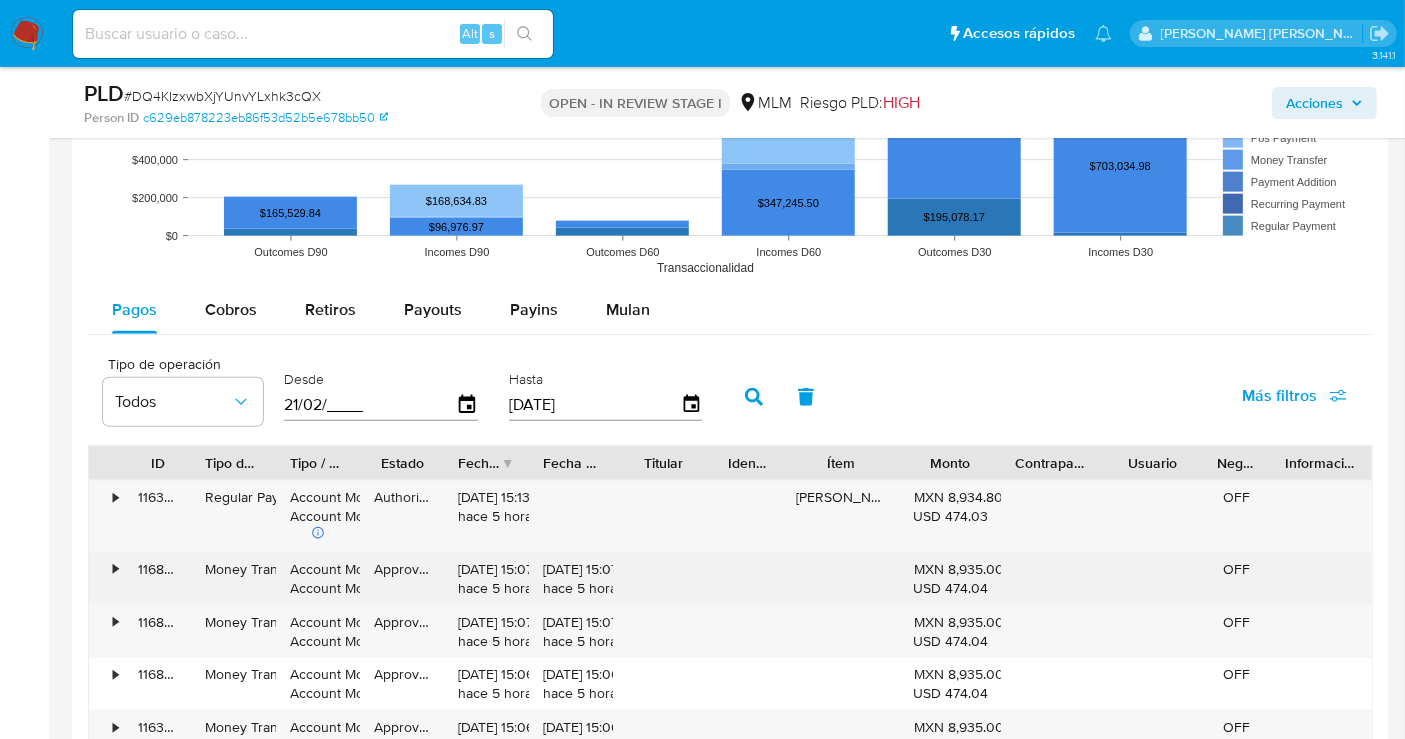 type on "21/02/____" 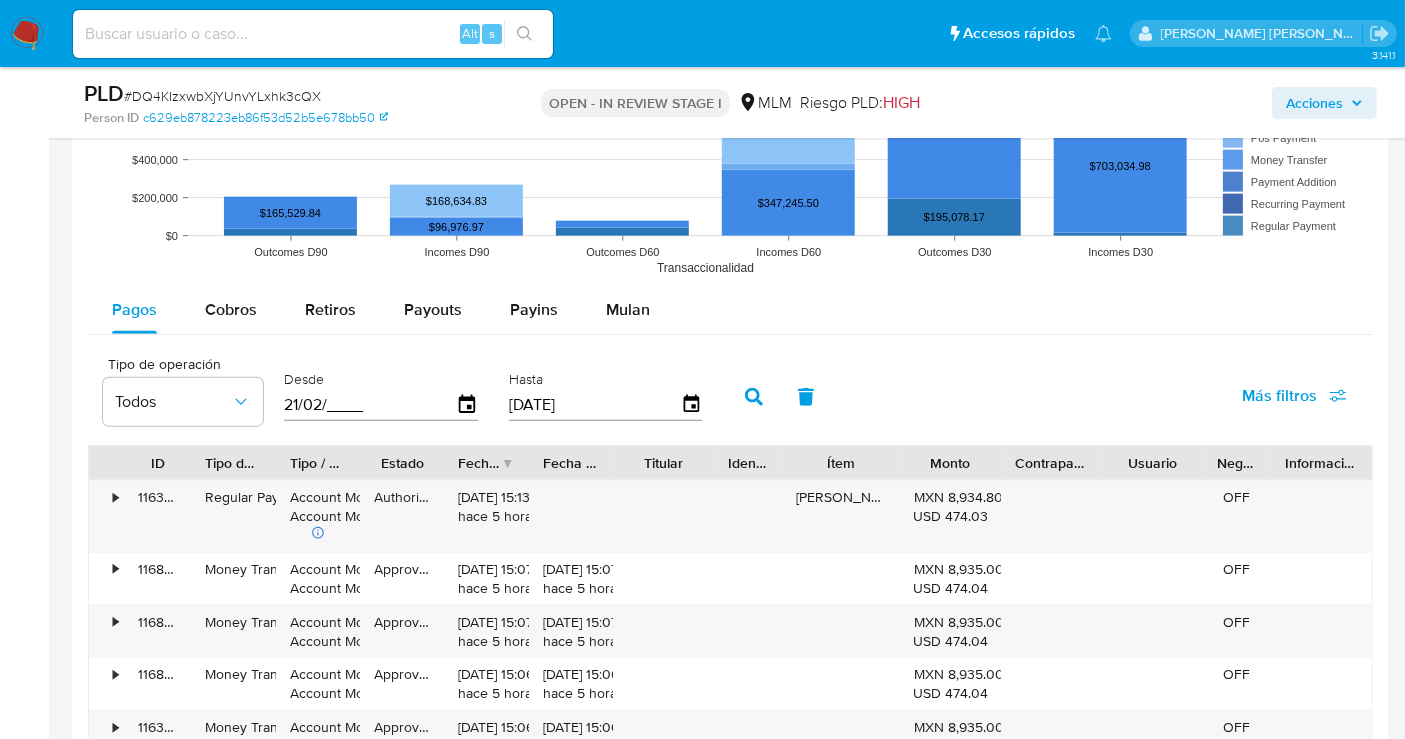 click at bounding box center (313, 34) 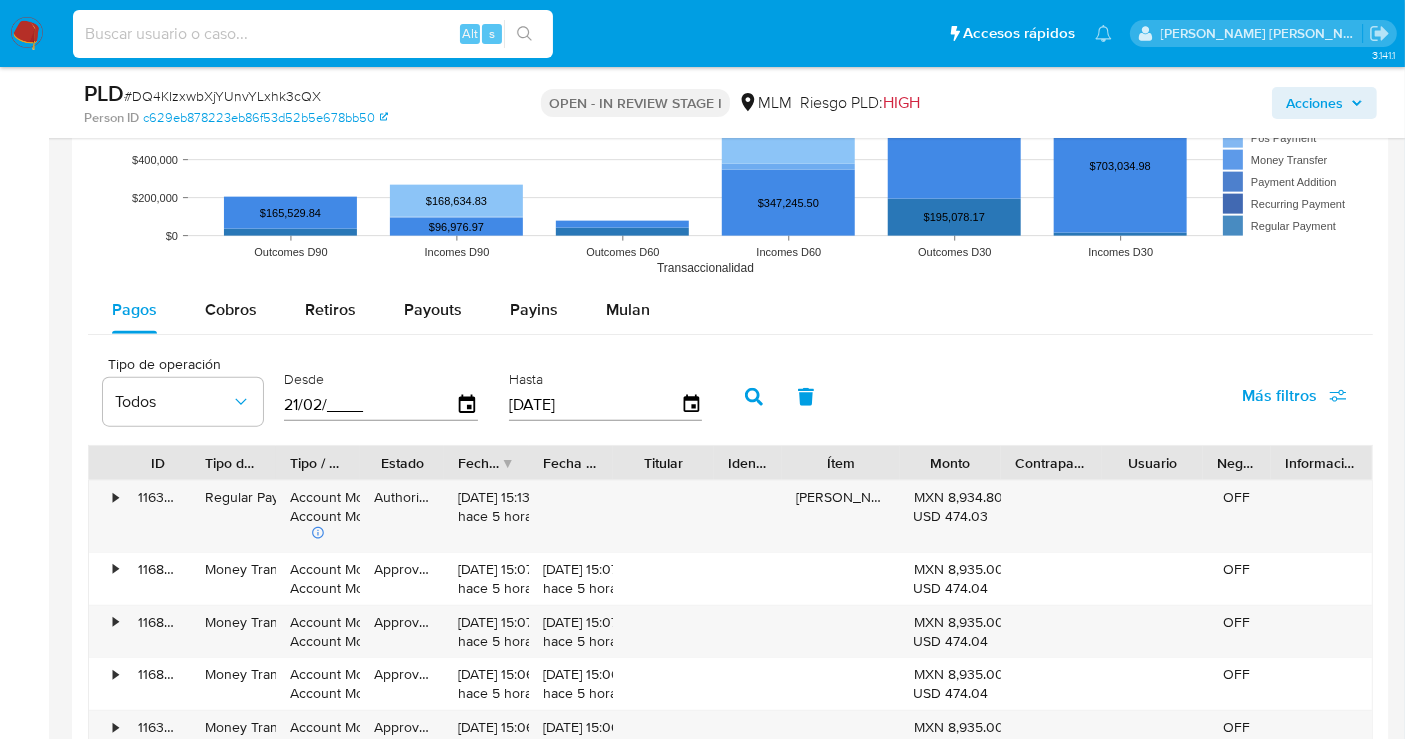 paste on "256375102" 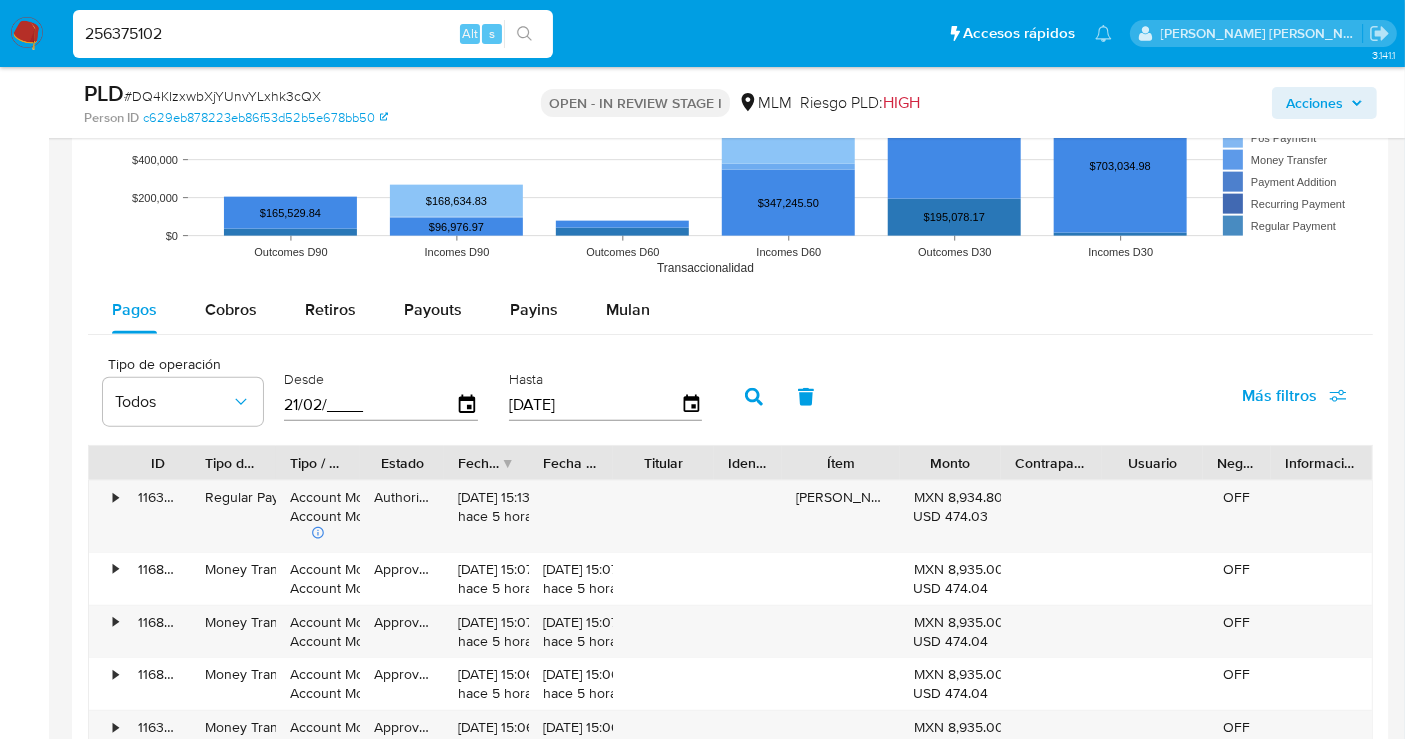 type on "256375102" 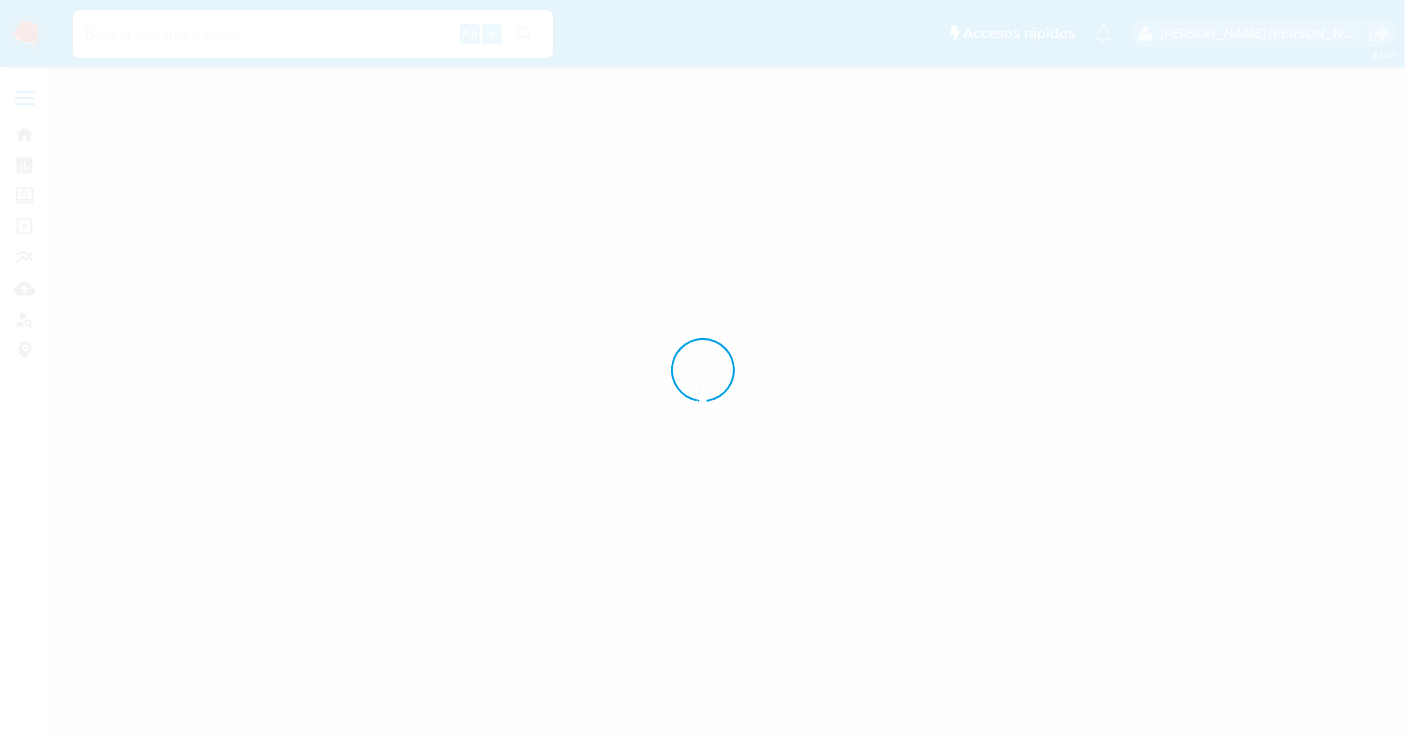 scroll, scrollTop: 0, scrollLeft: 0, axis: both 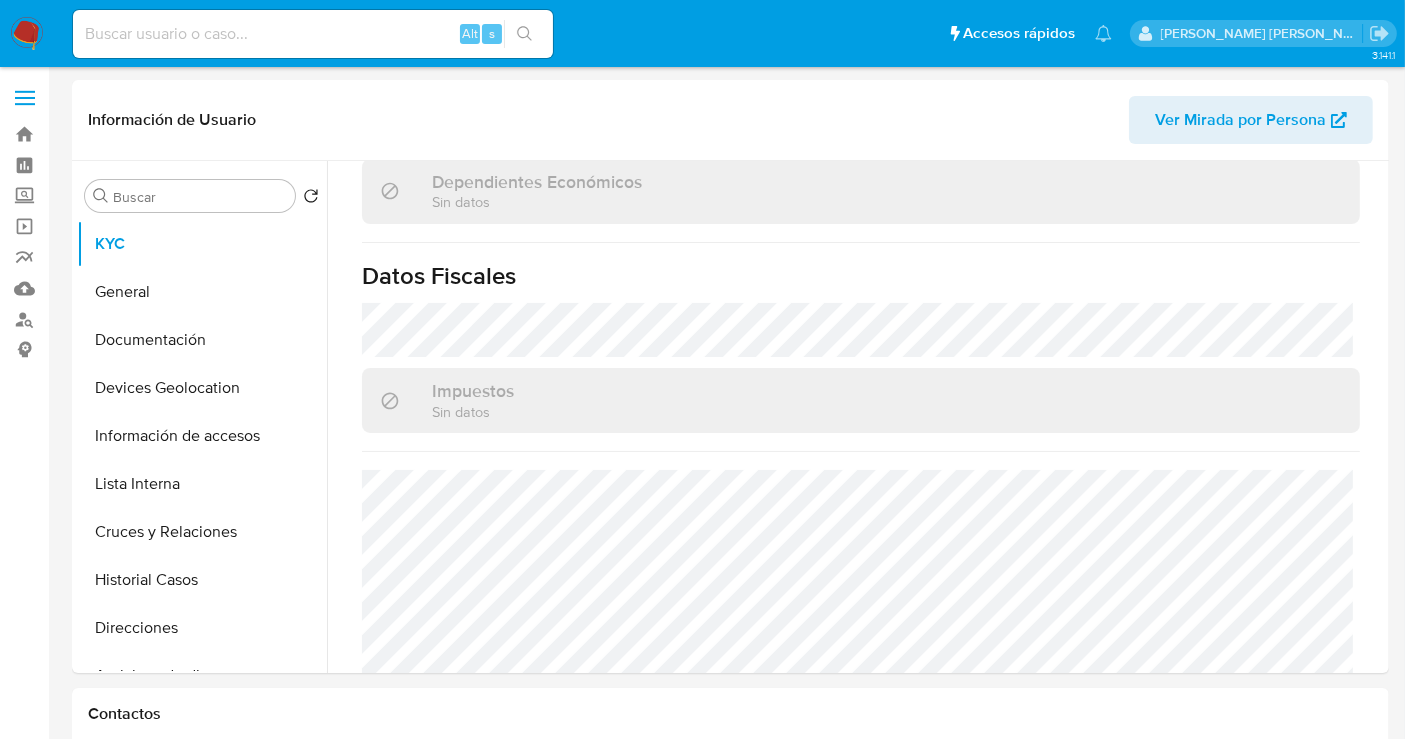 select on "10" 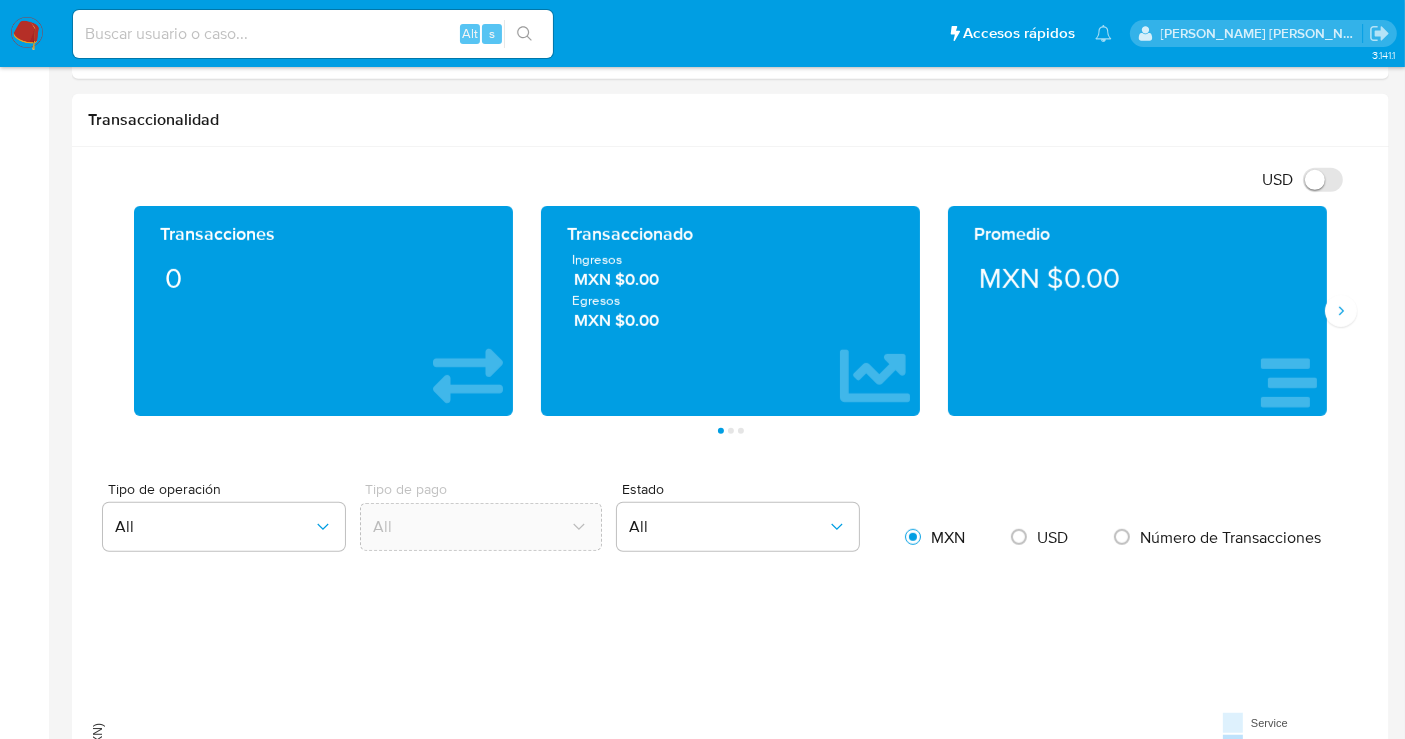 scroll, scrollTop: 1666, scrollLeft: 0, axis: vertical 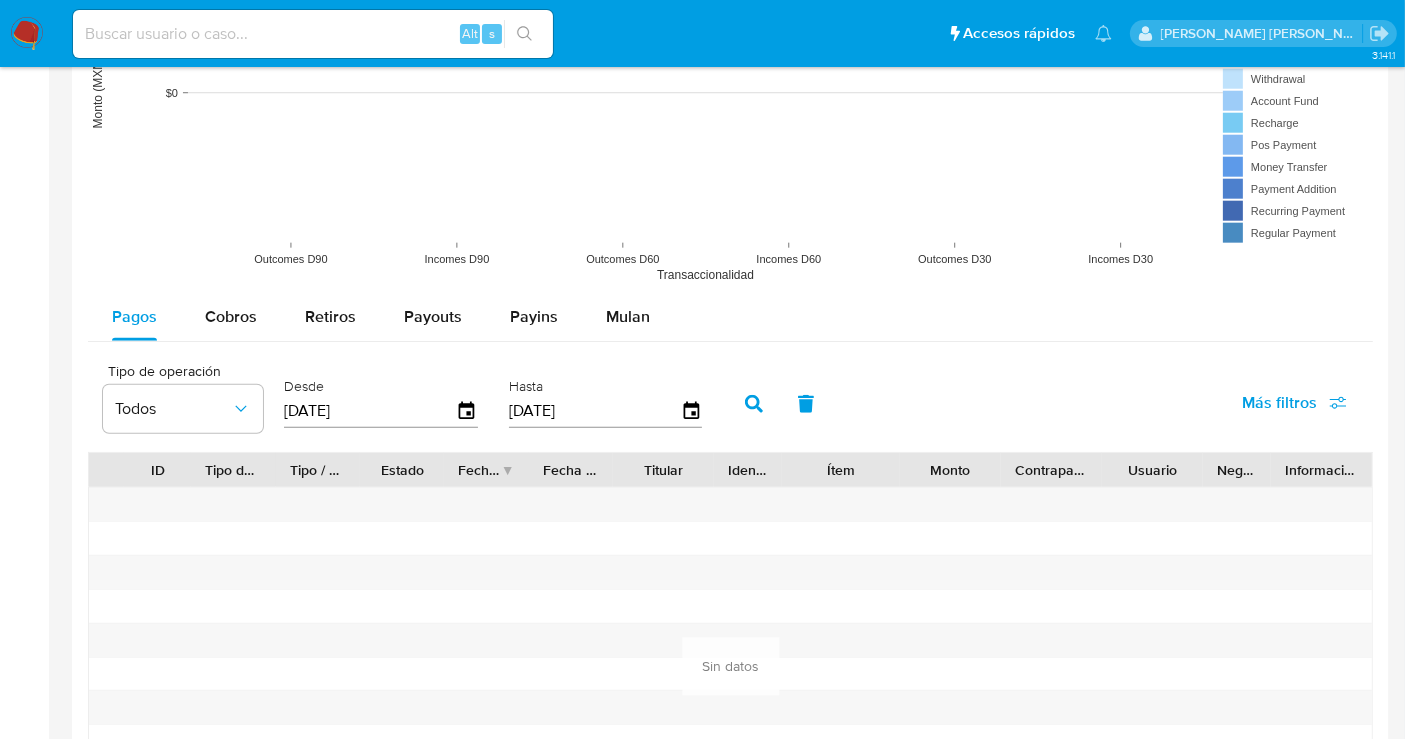 click at bounding box center [313, 34] 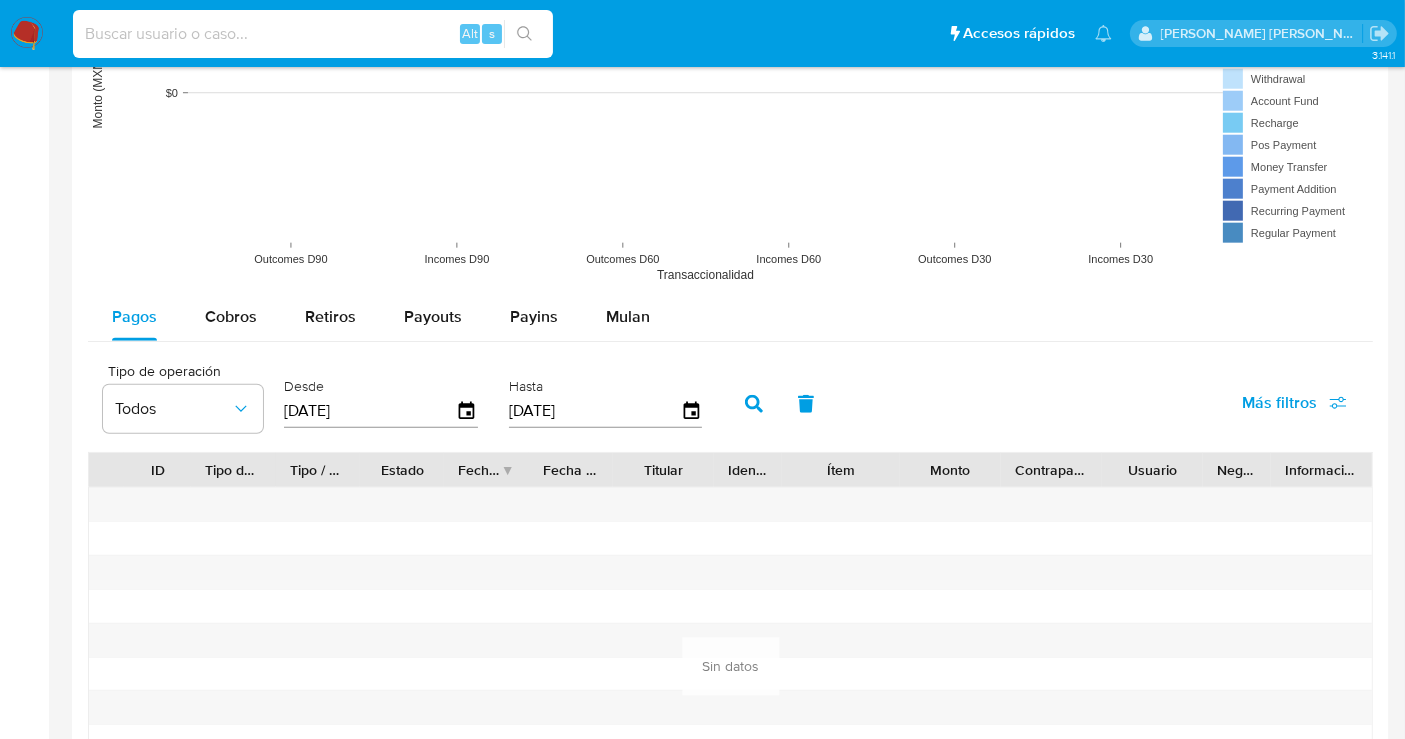 paste on "268004494" 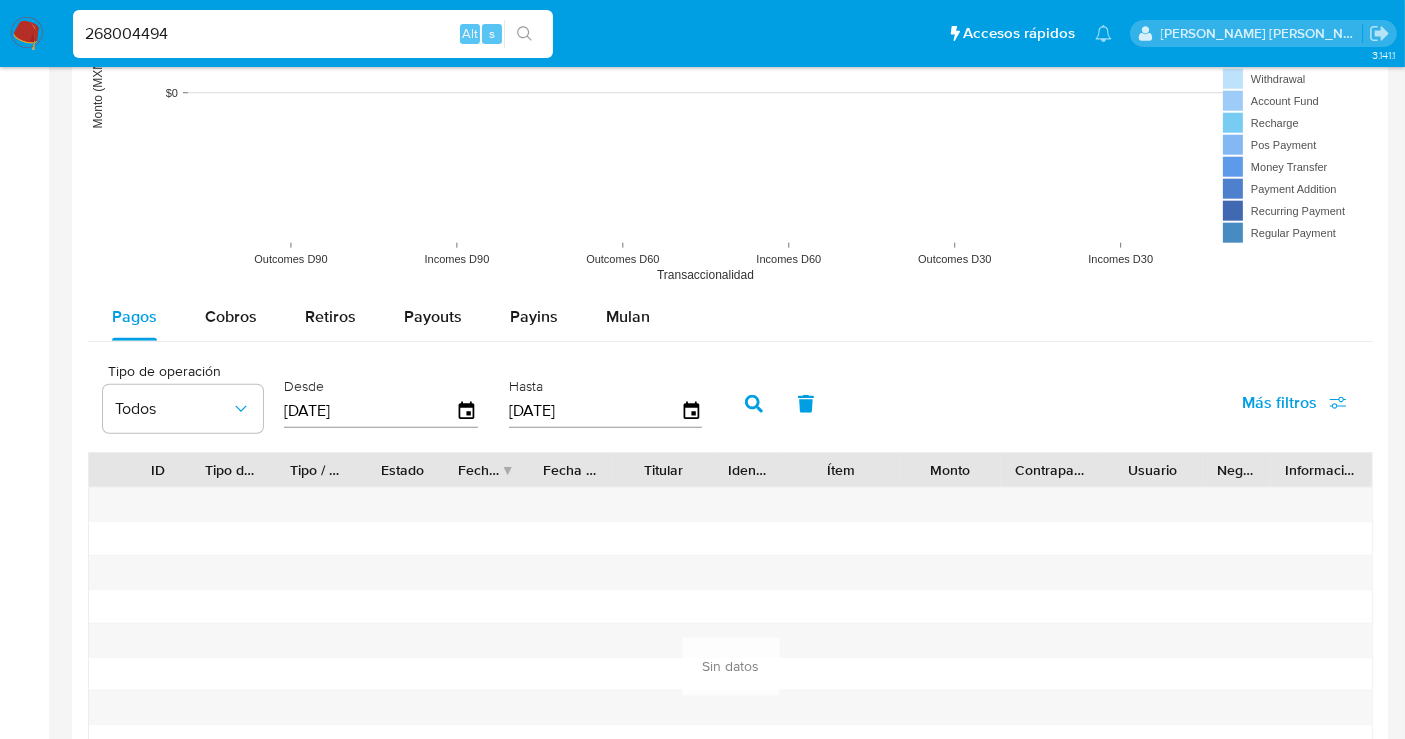 type on "268004494" 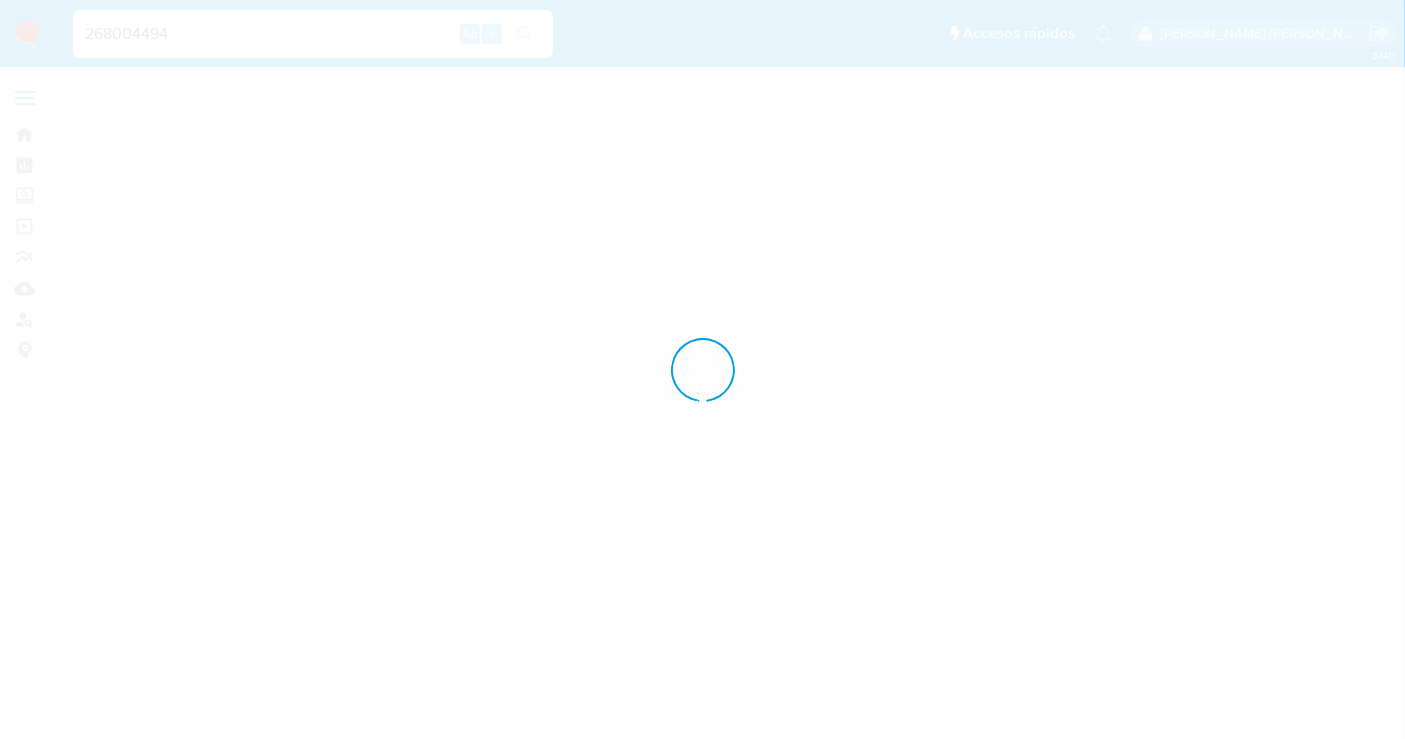 scroll, scrollTop: 0, scrollLeft: 0, axis: both 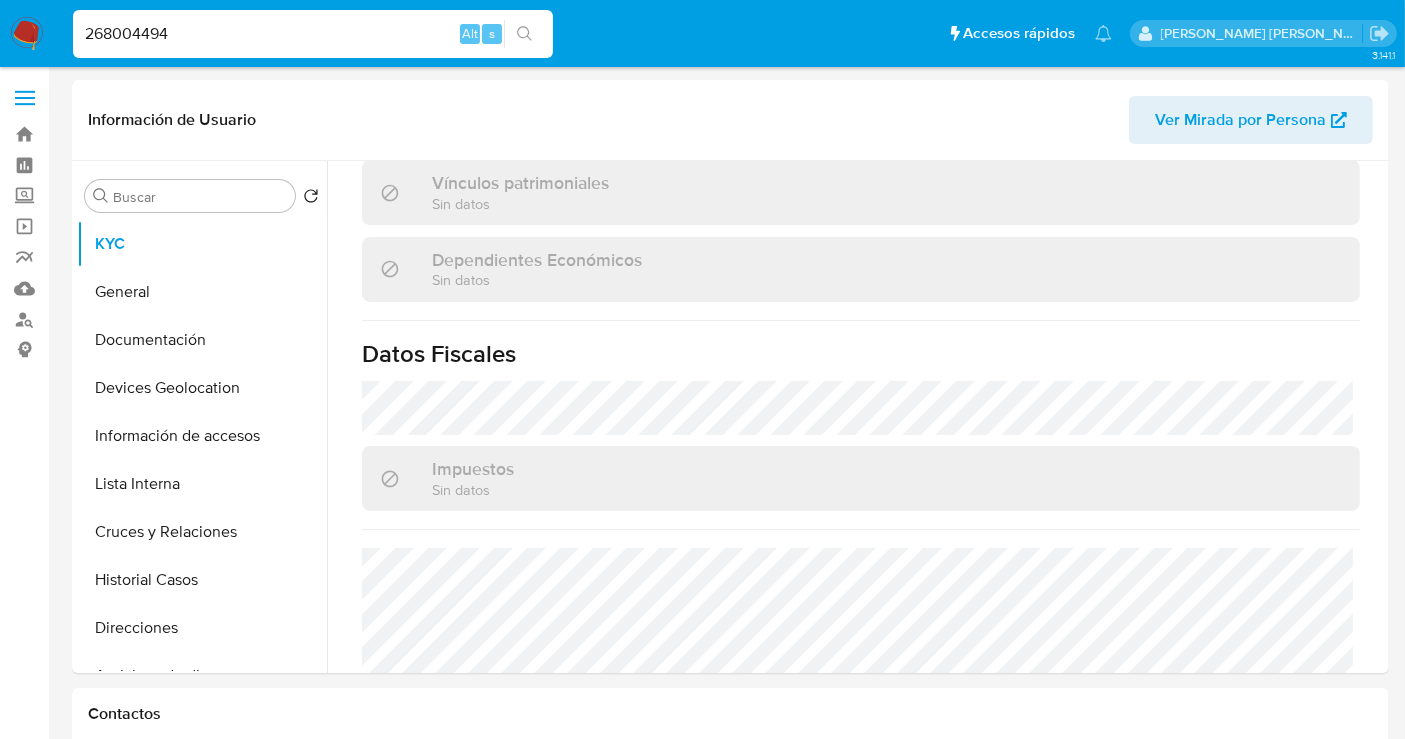 select on "10" 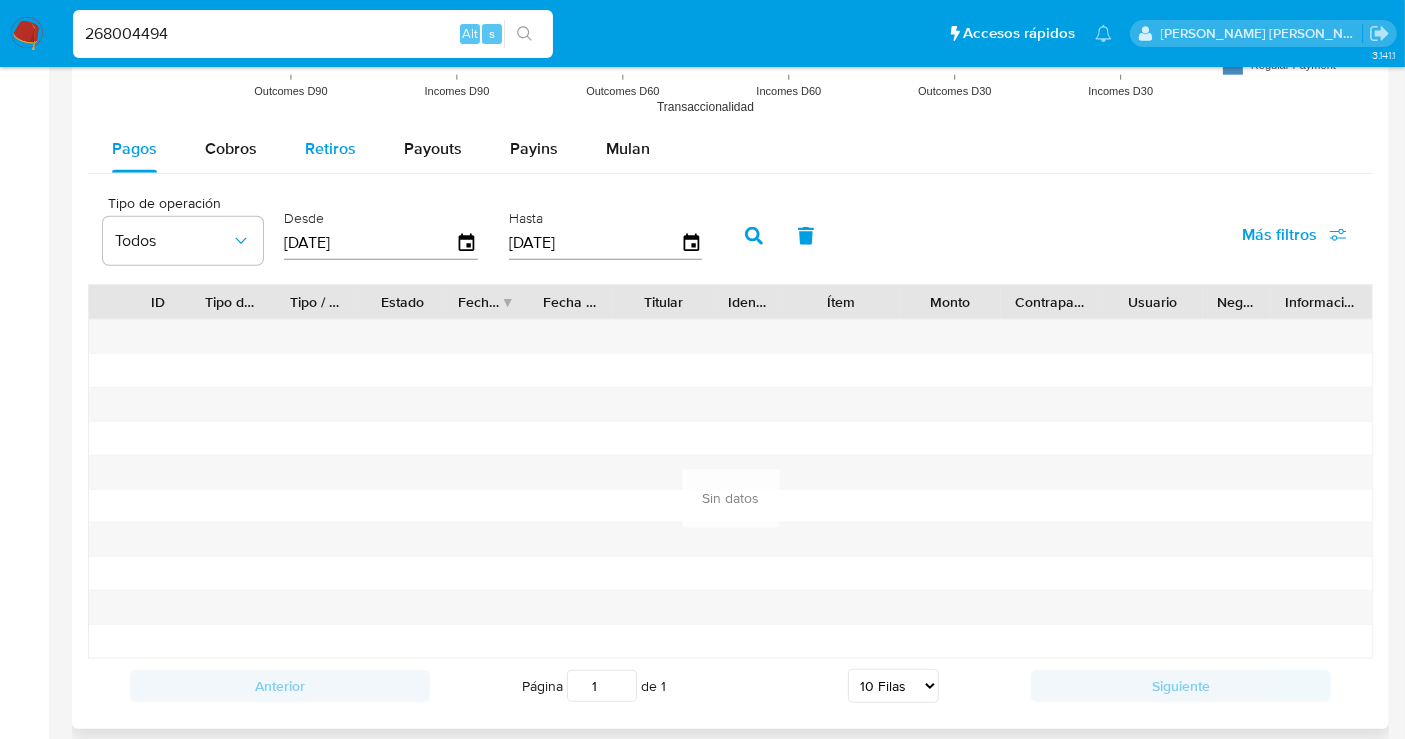 scroll, scrollTop: 1777, scrollLeft: 0, axis: vertical 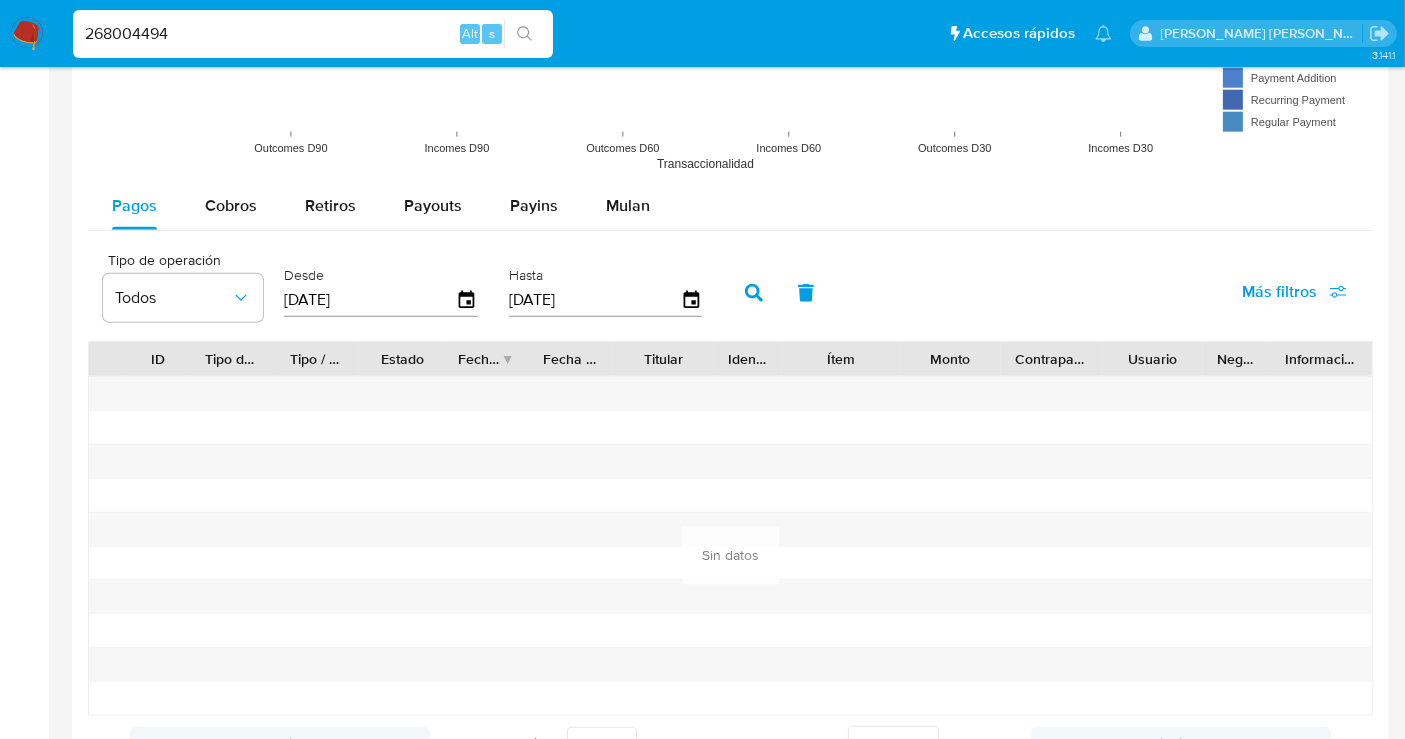 click on "[DATE]" at bounding box center [370, 300] 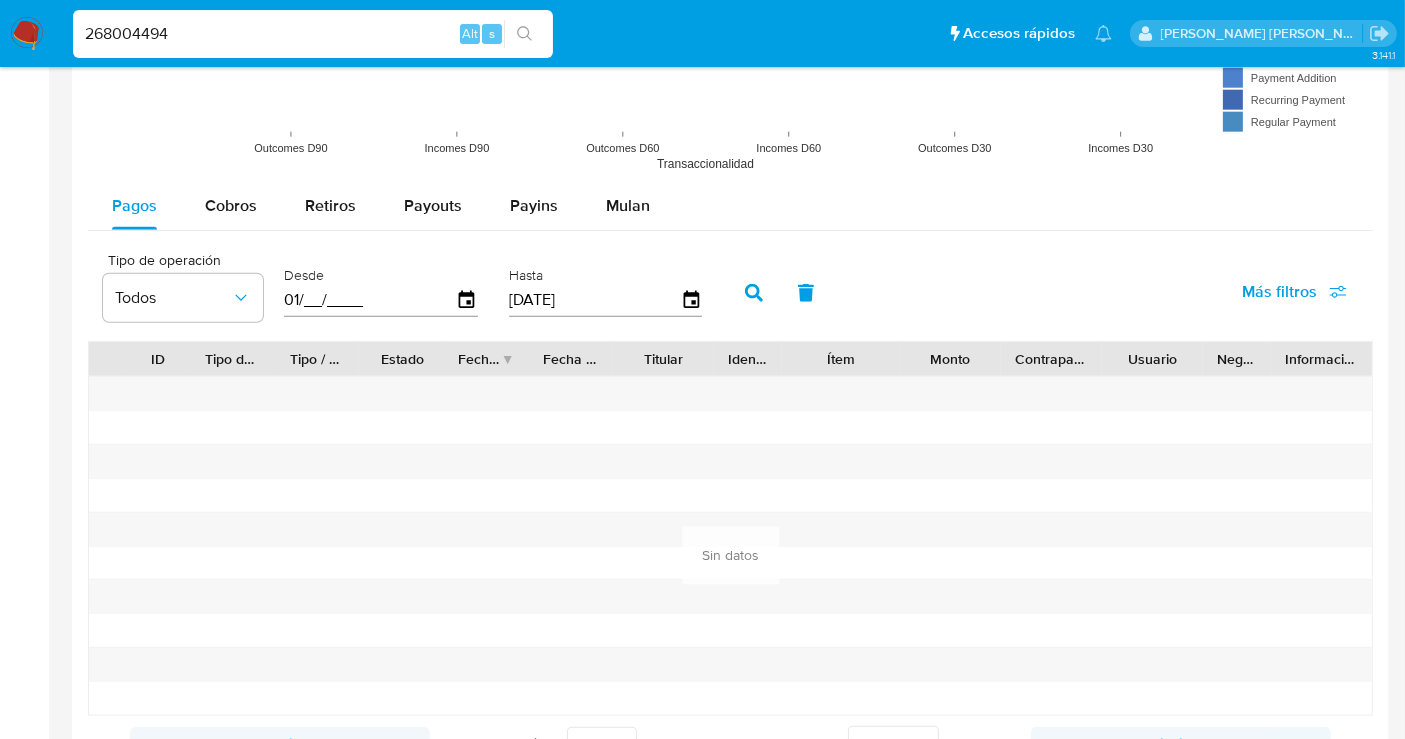 type on "0_/__/____" 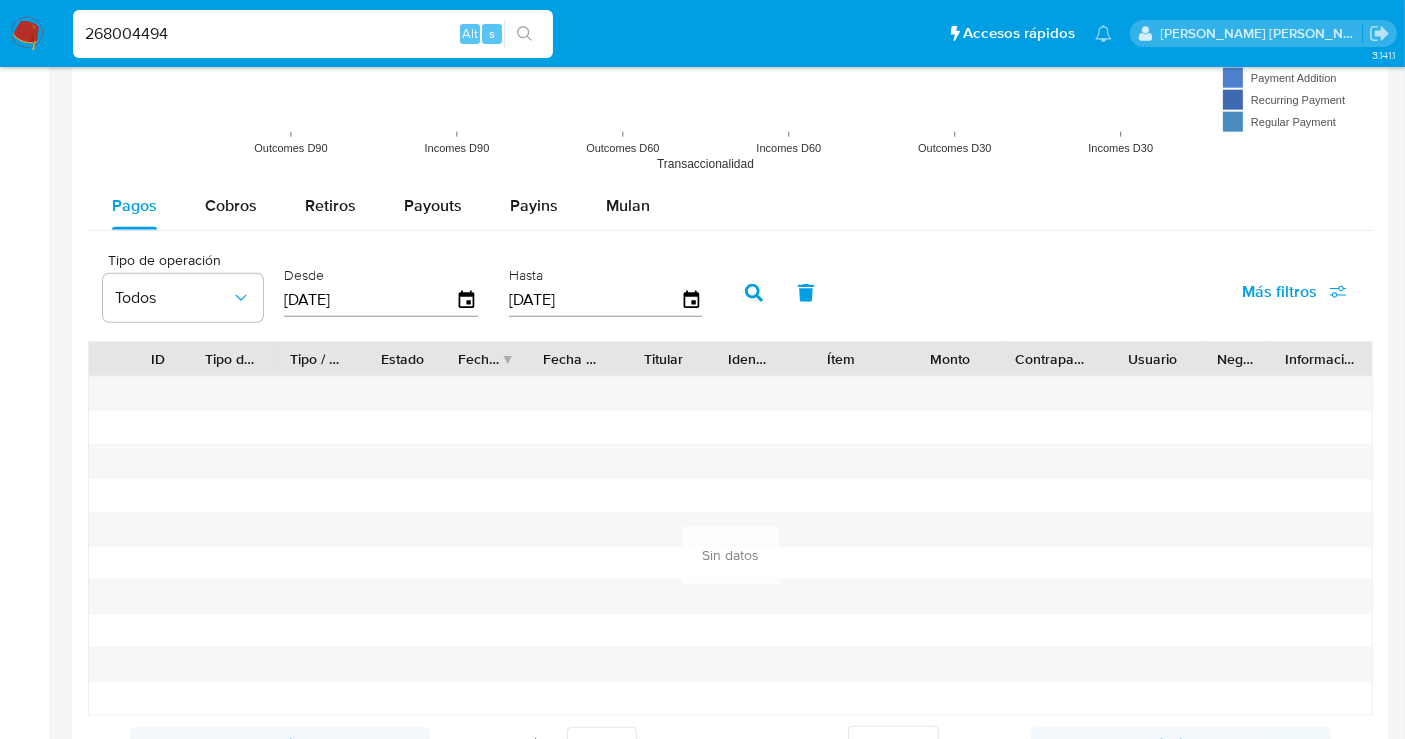 type on "21/02/2025" 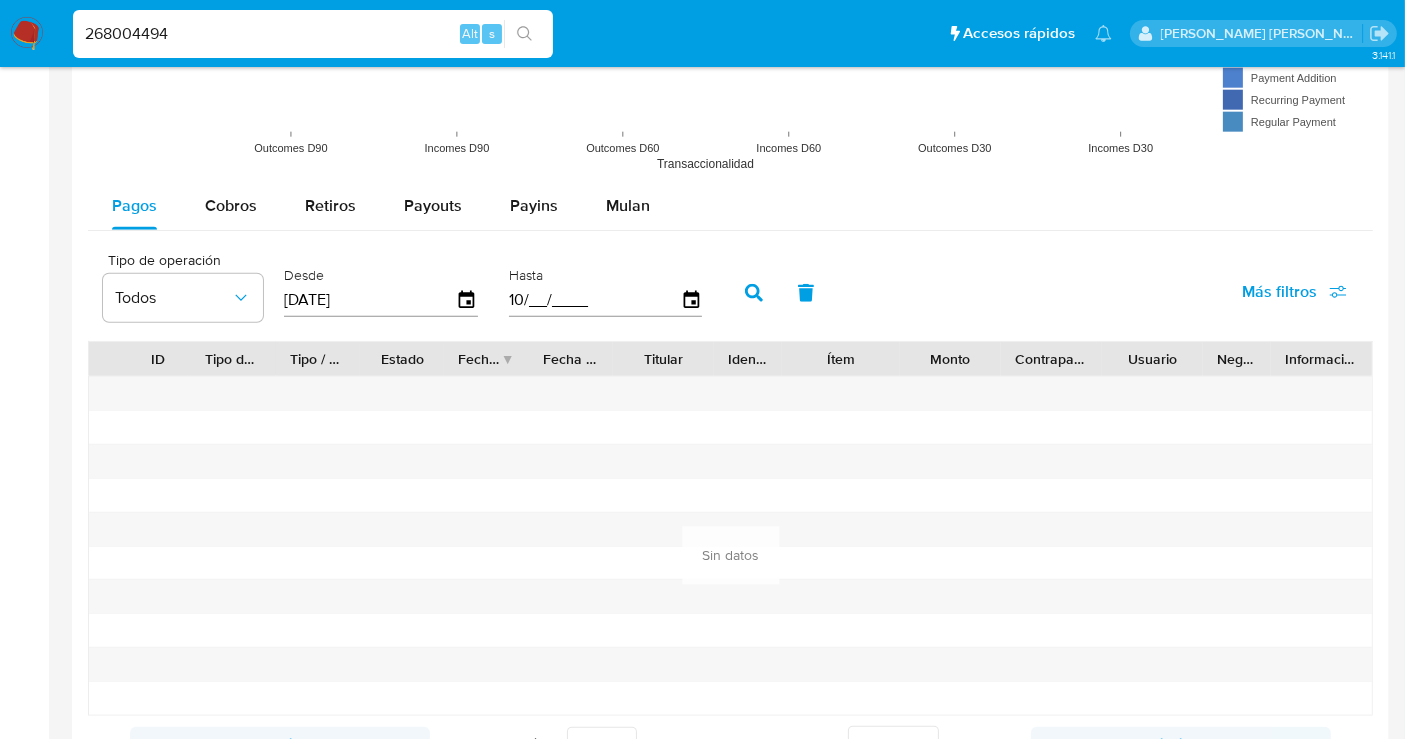 type on "1_/__/____" 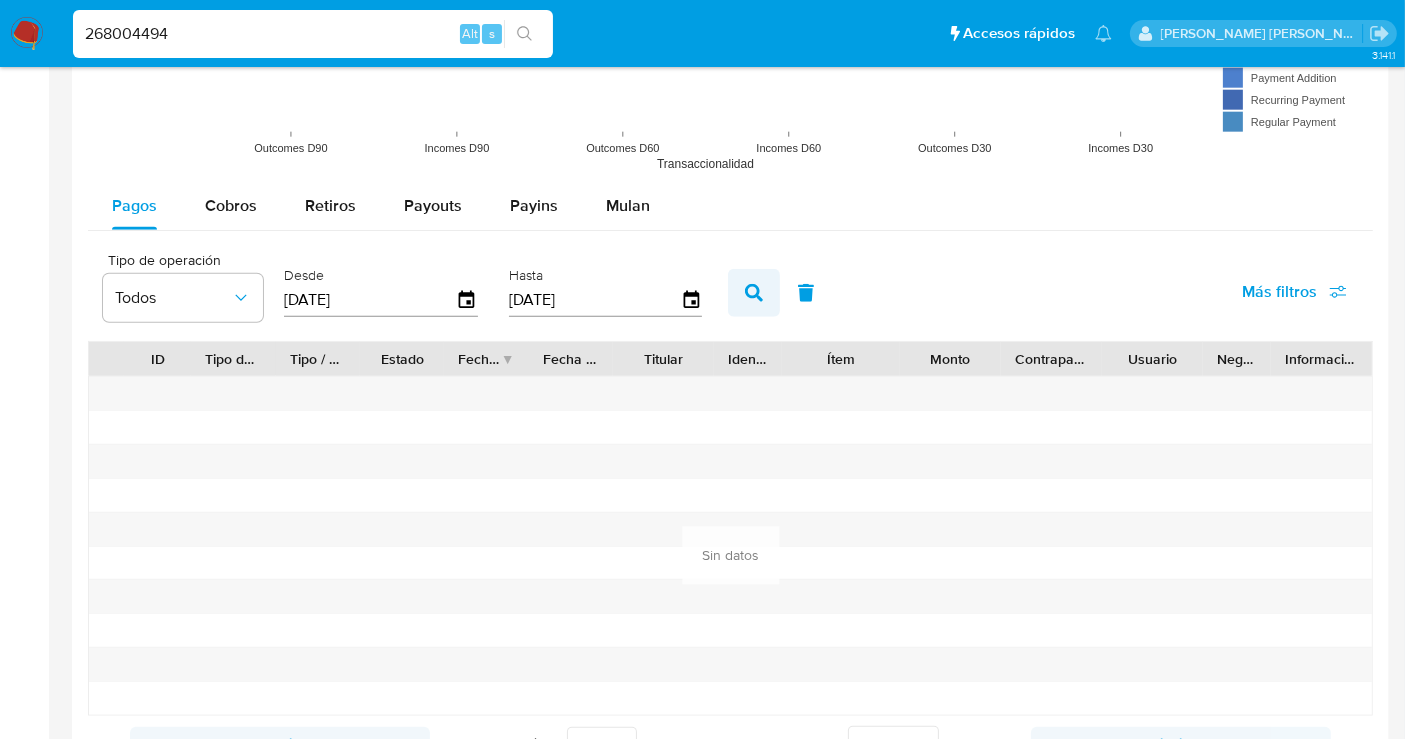 type on "21/02/2025" 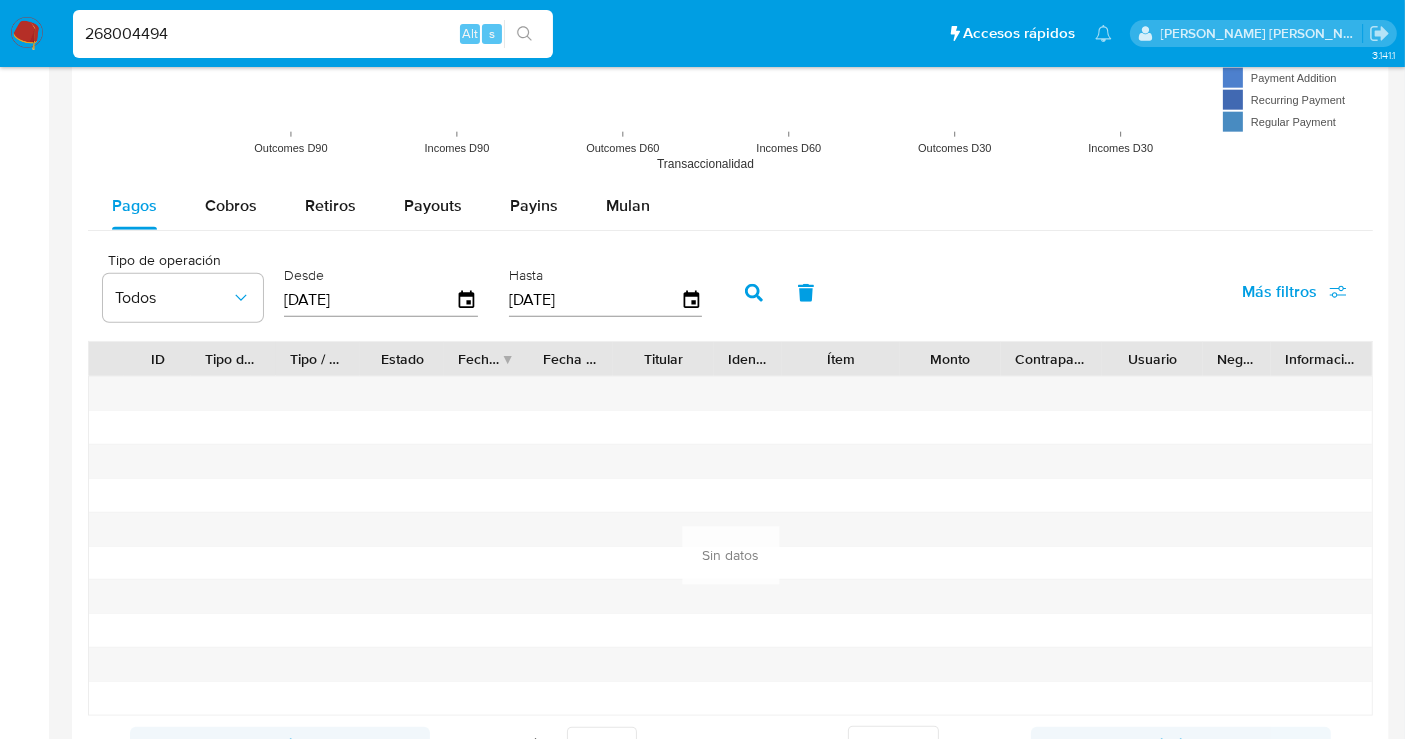 click 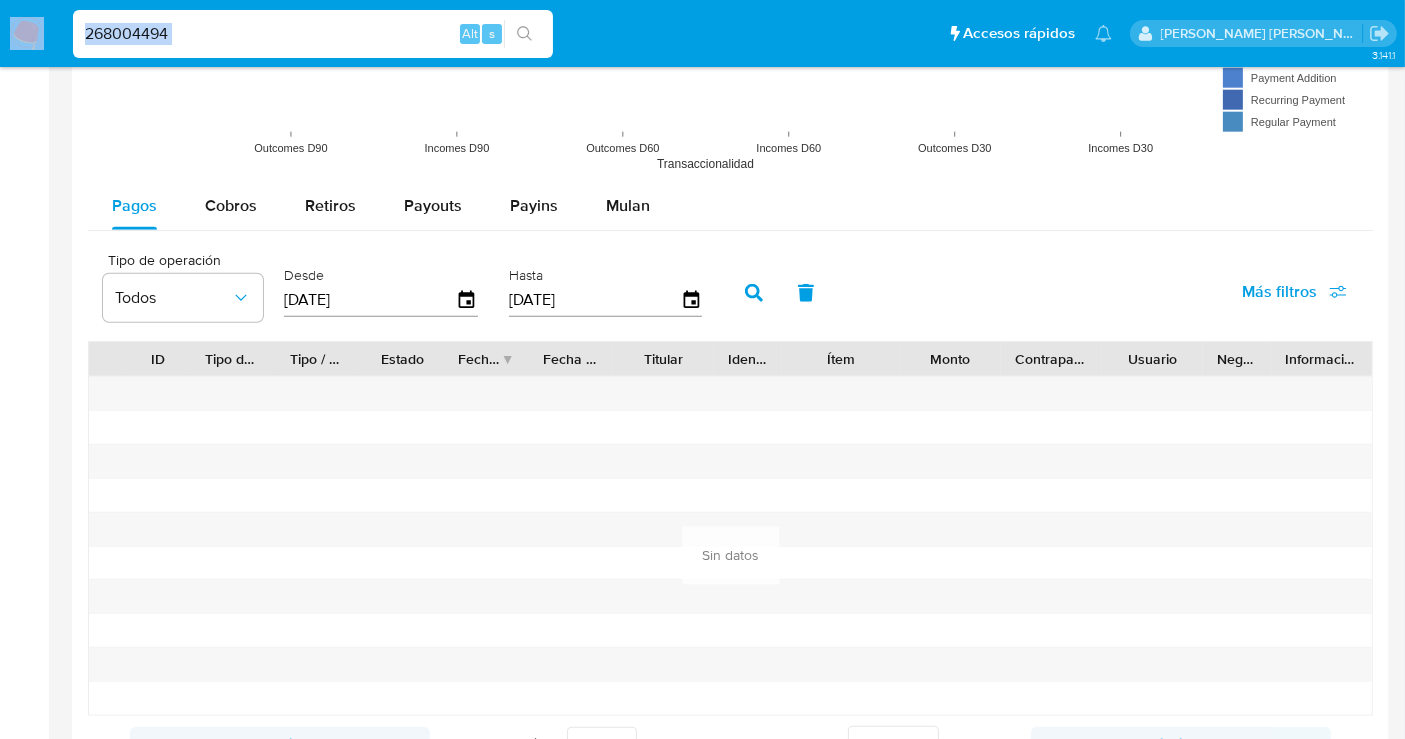 click on "268004494 Alt s" at bounding box center [313, 34] 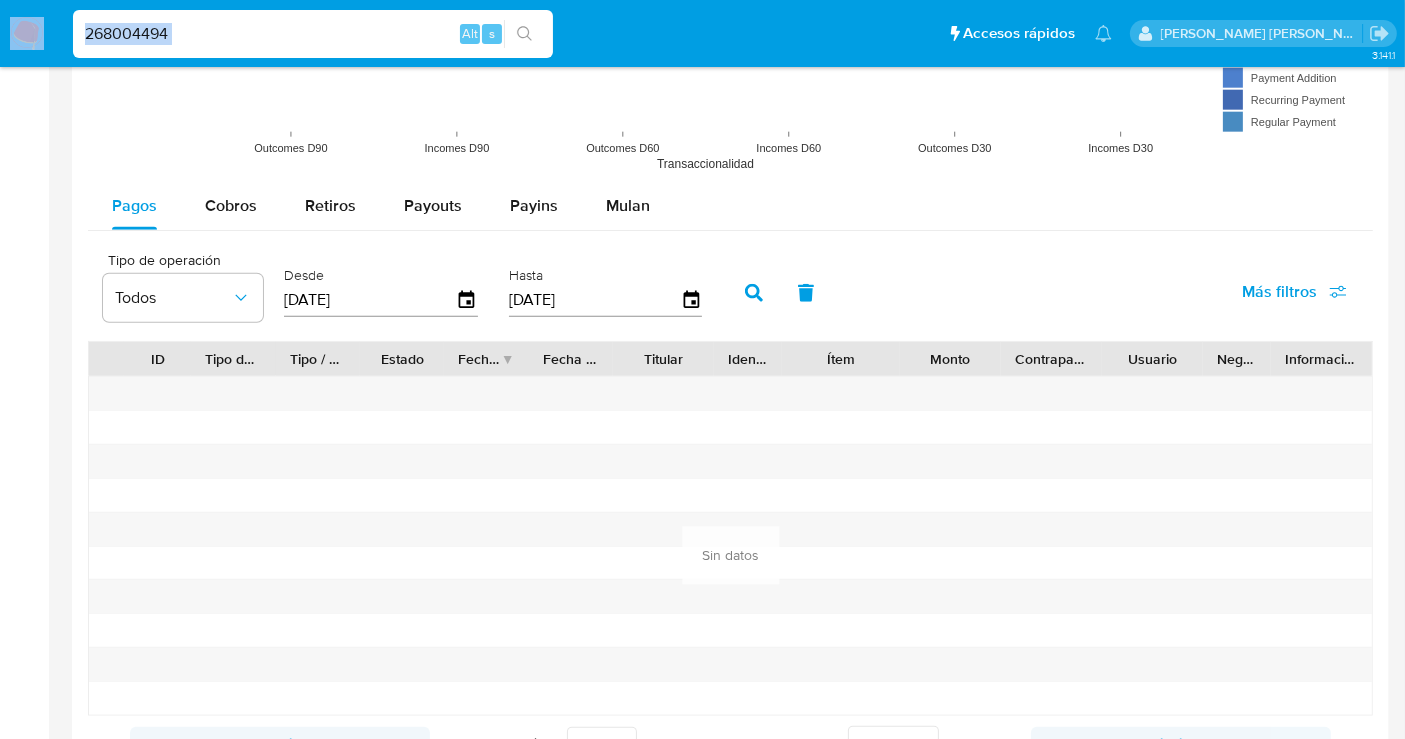 click on "268004494" at bounding box center (313, 34) 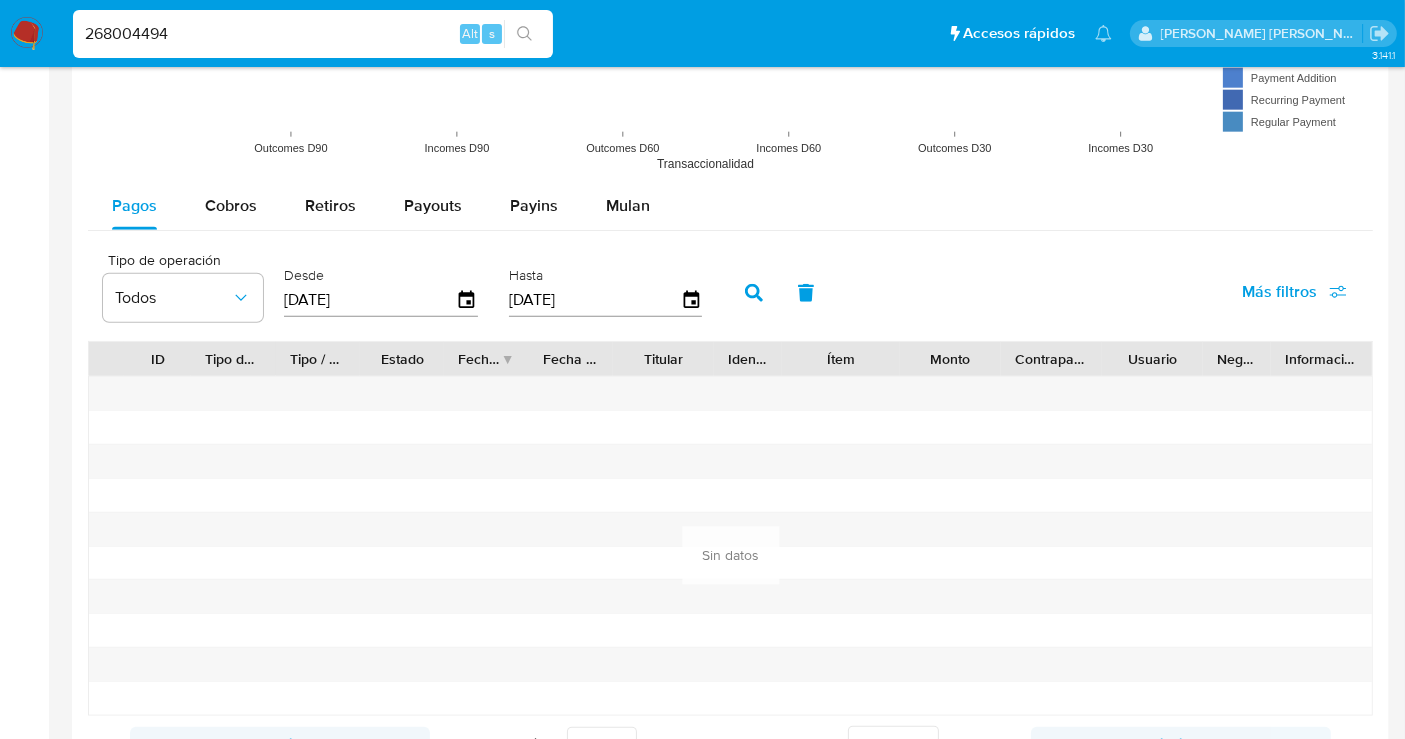 click on "268004494" at bounding box center [313, 34] 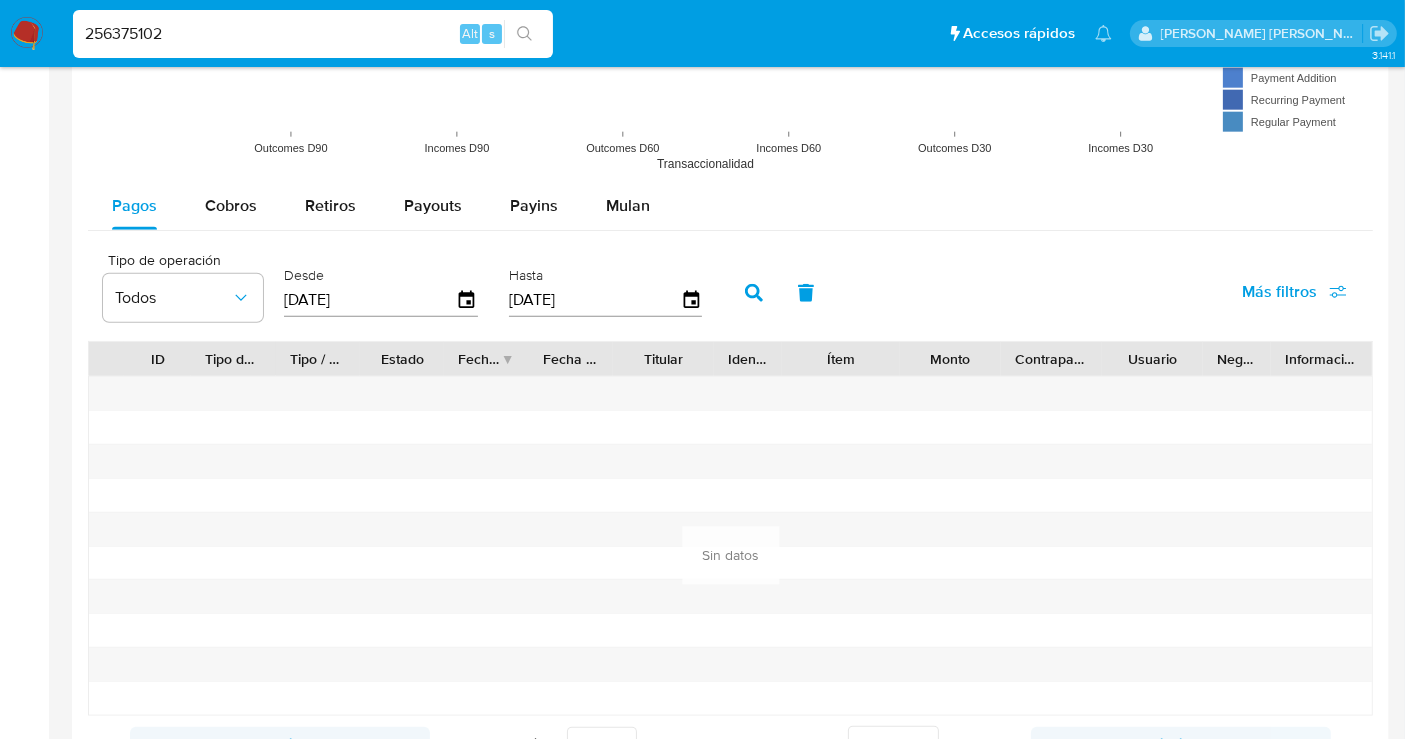 type on "256375102" 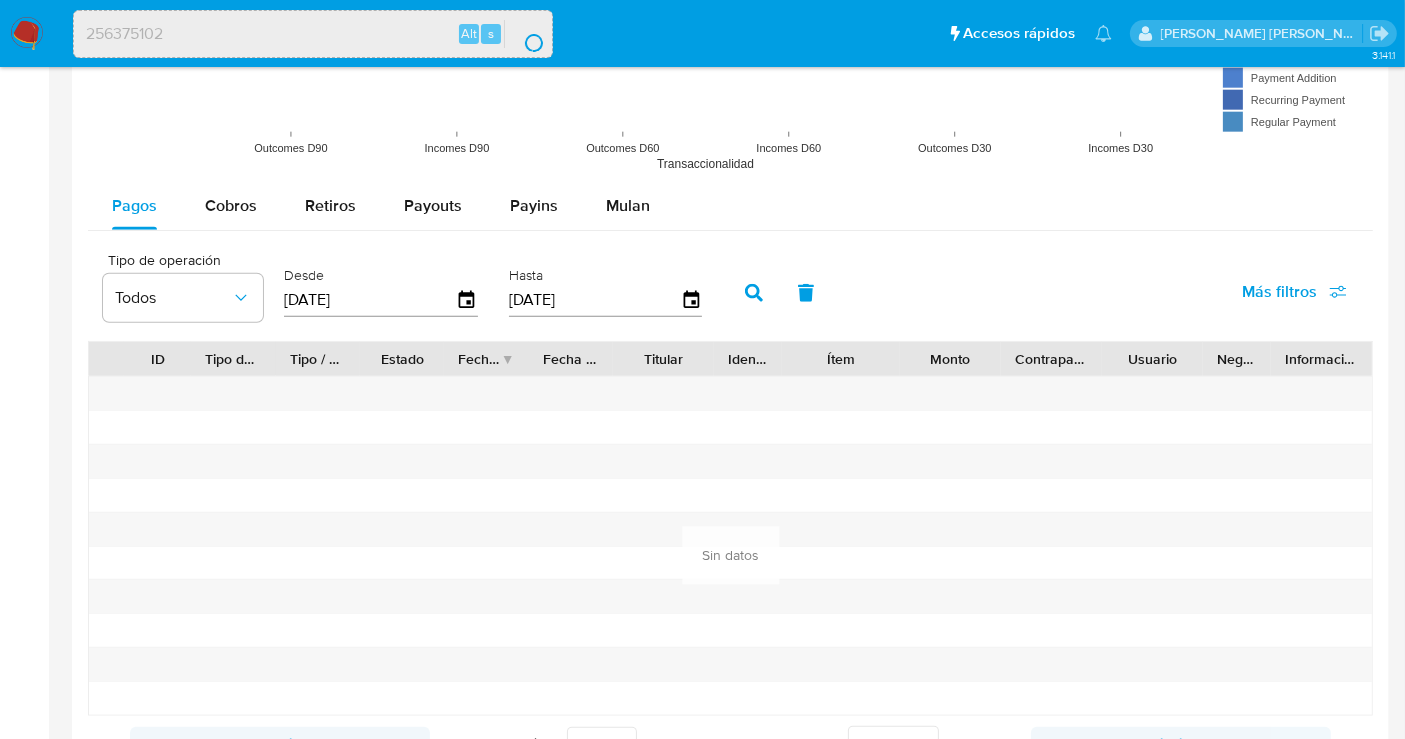 scroll, scrollTop: 0, scrollLeft: 0, axis: both 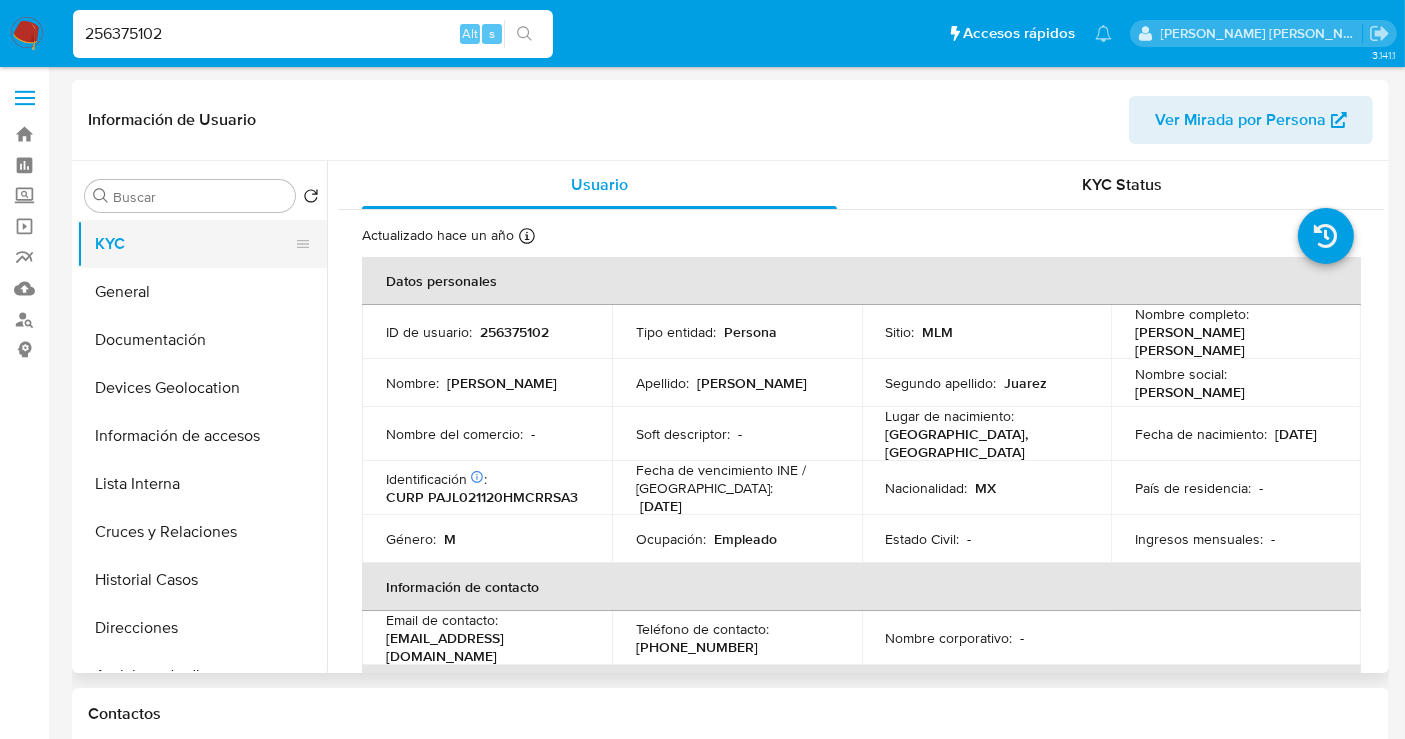 select on "10" 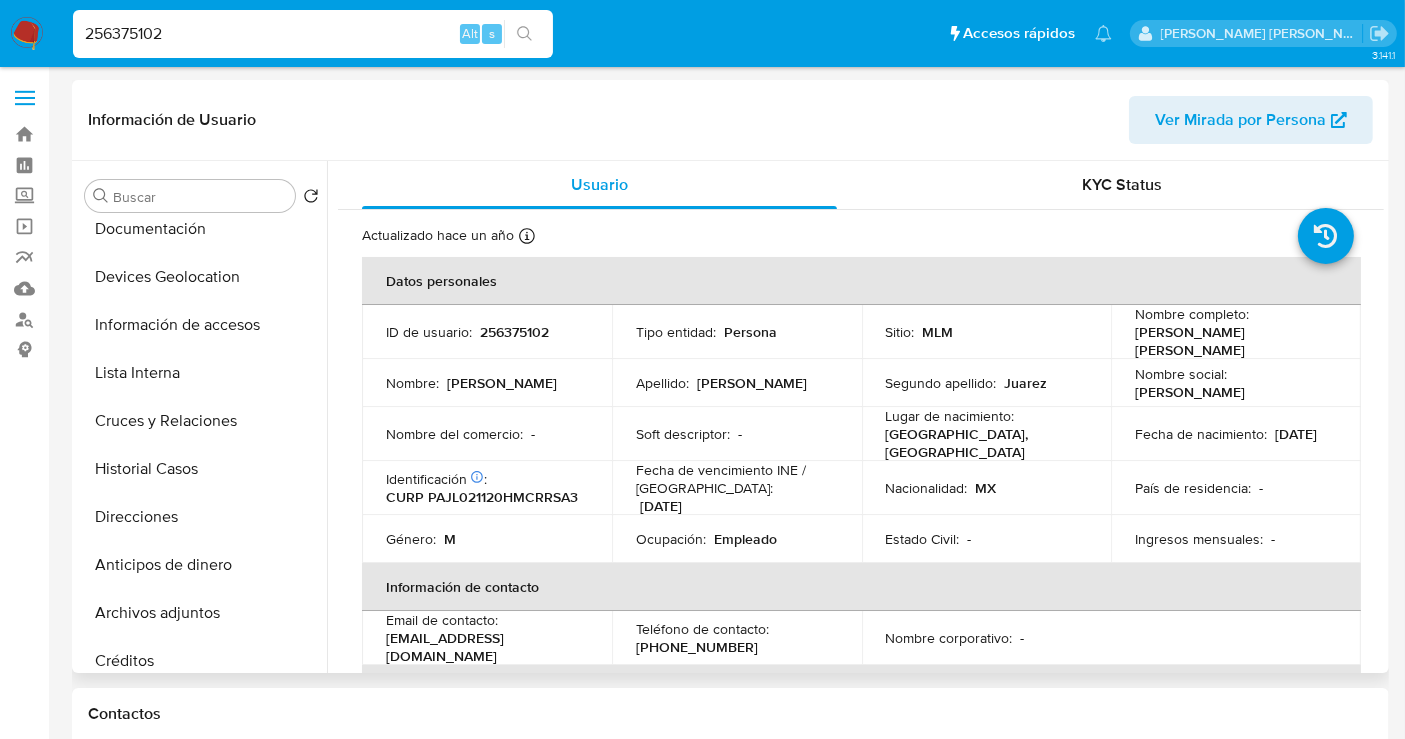 scroll, scrollTop: 222, scrollLeft: 0, axis: vertical 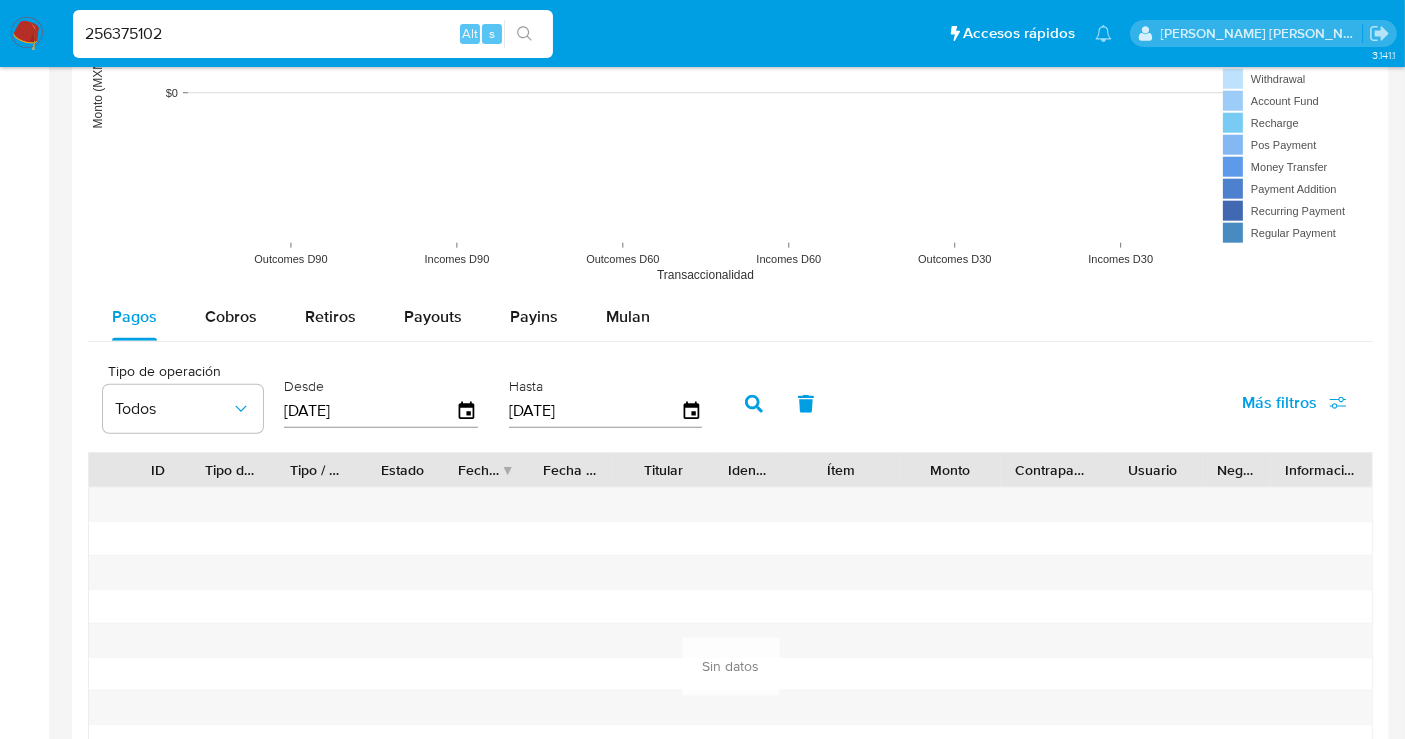 click on "[DATE]" at bounding box center [370, 411] 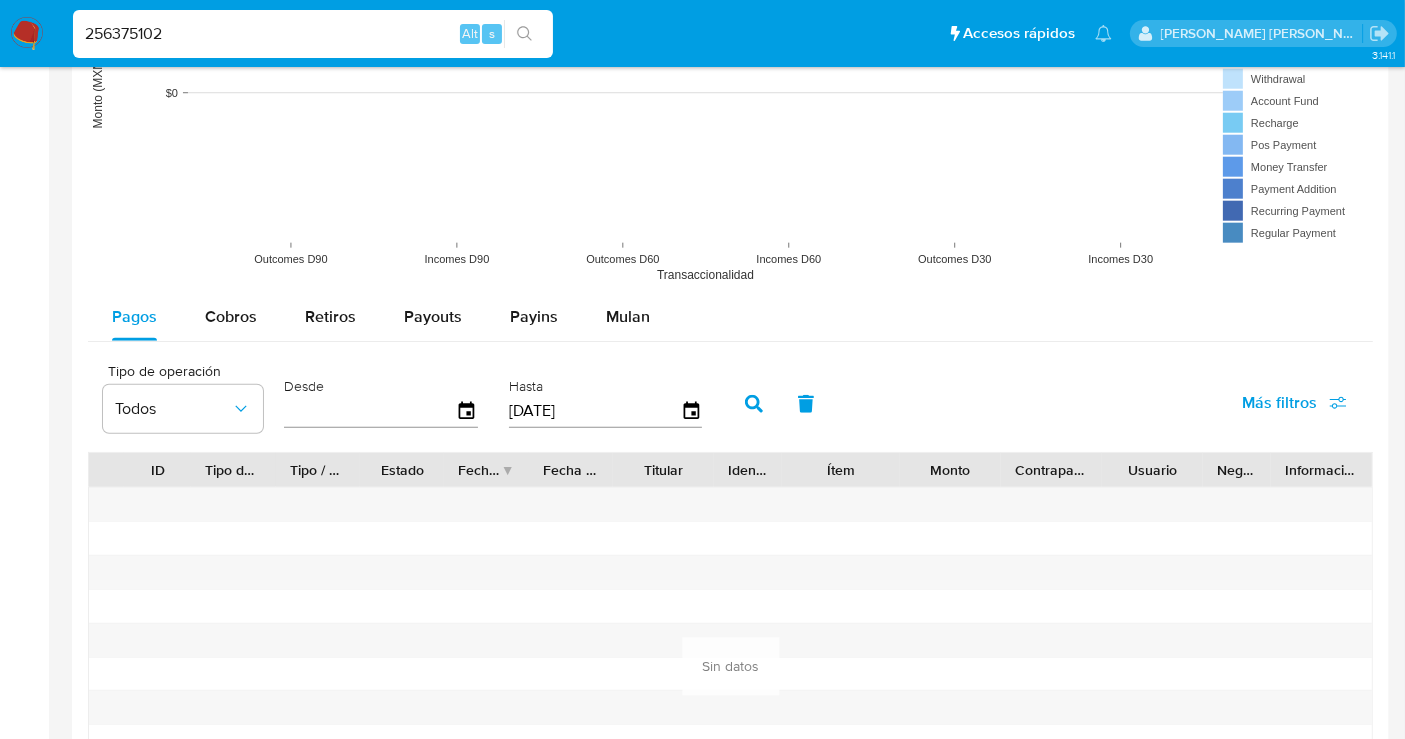 type on "1_/__/____" 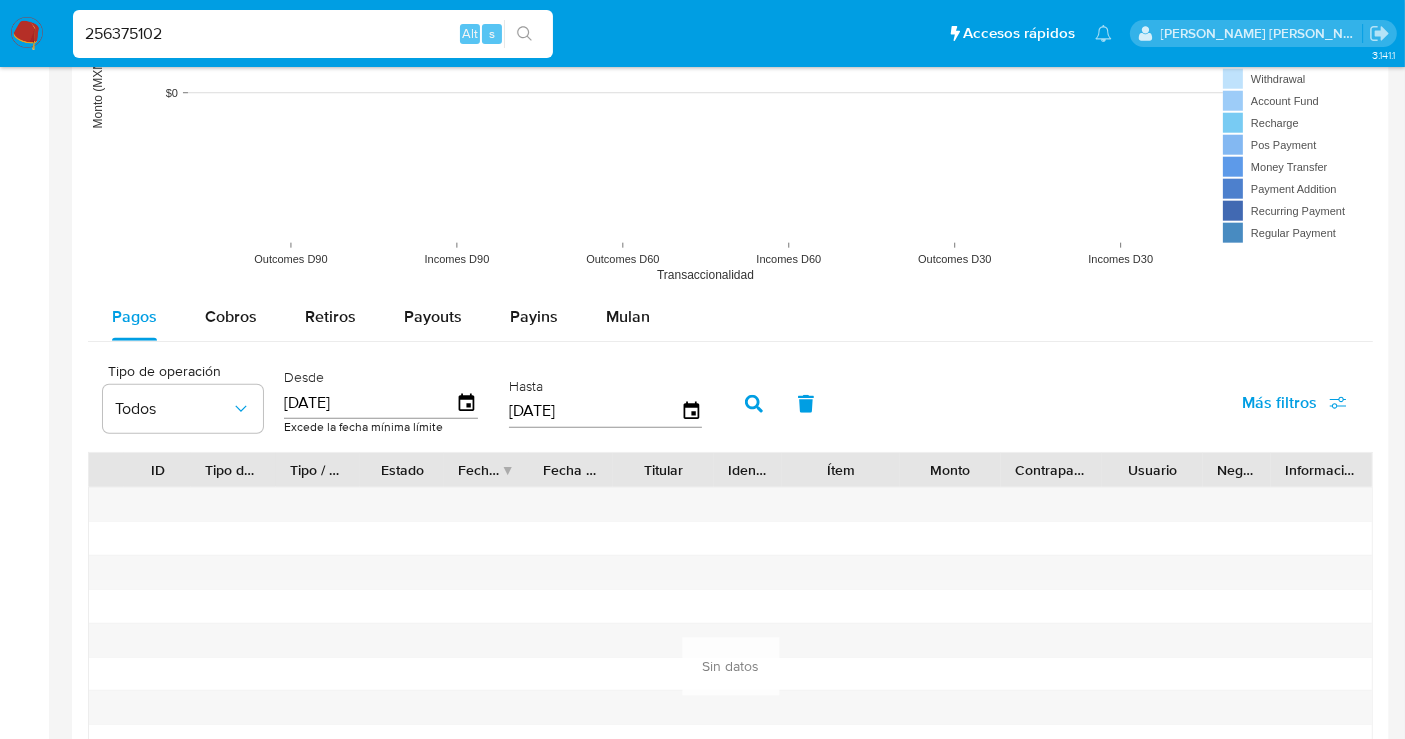 type on "21/02/202_" 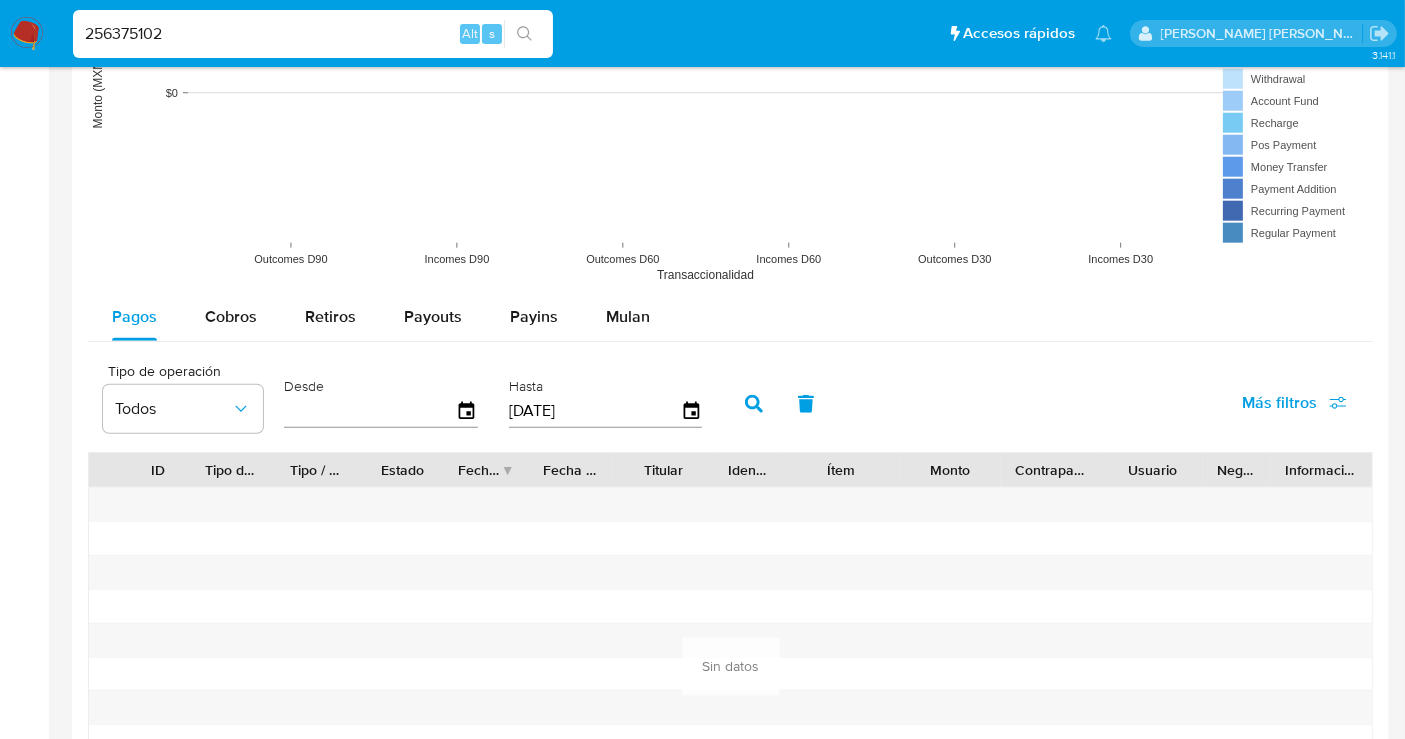 type on "5_/__/____" 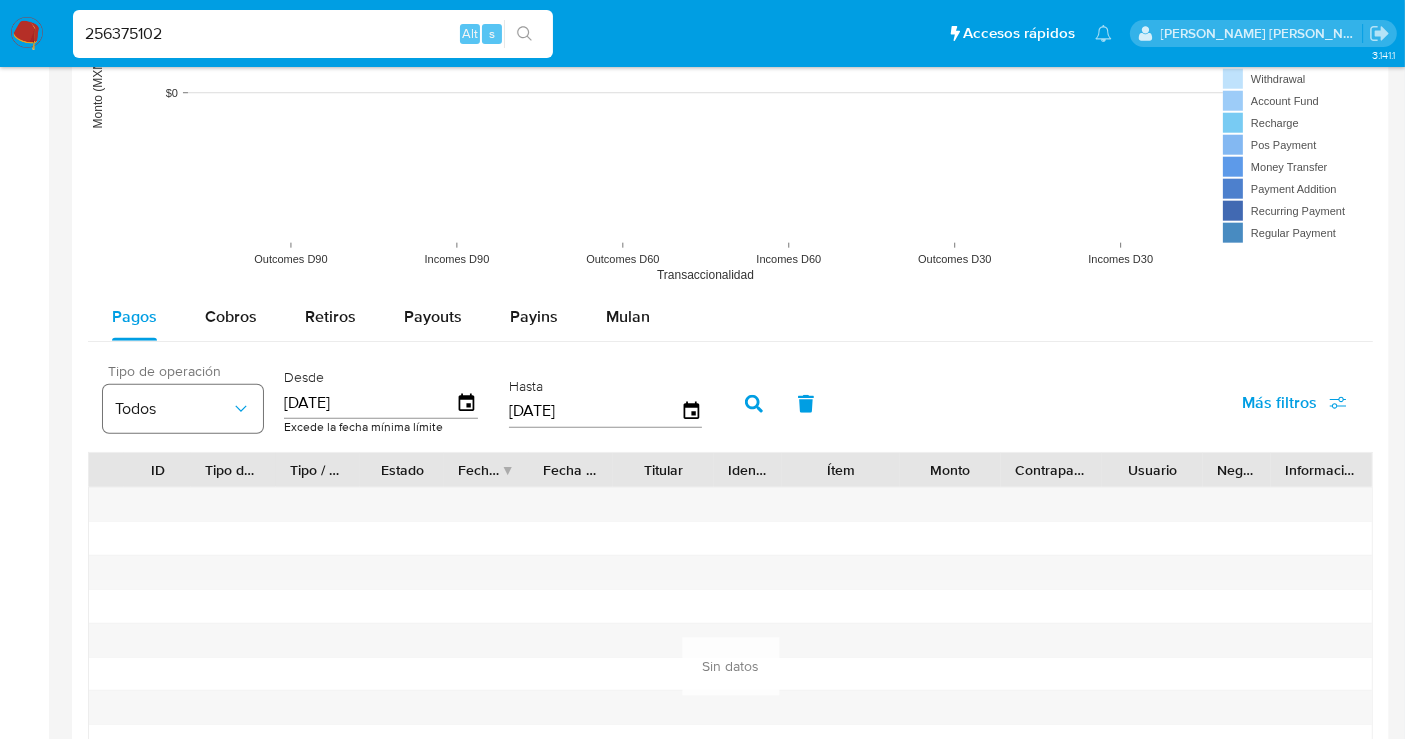 type on "21/02/202_" 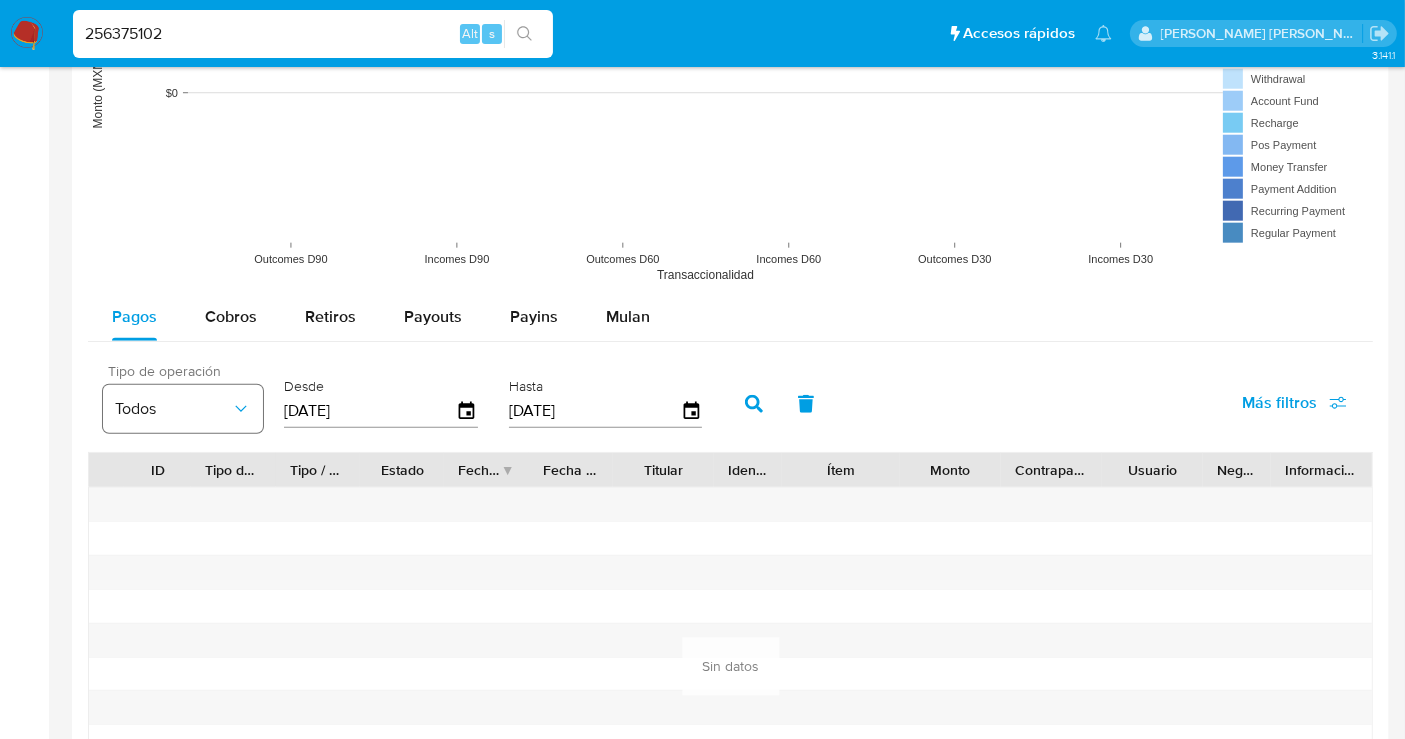 type on "21/02/2025" 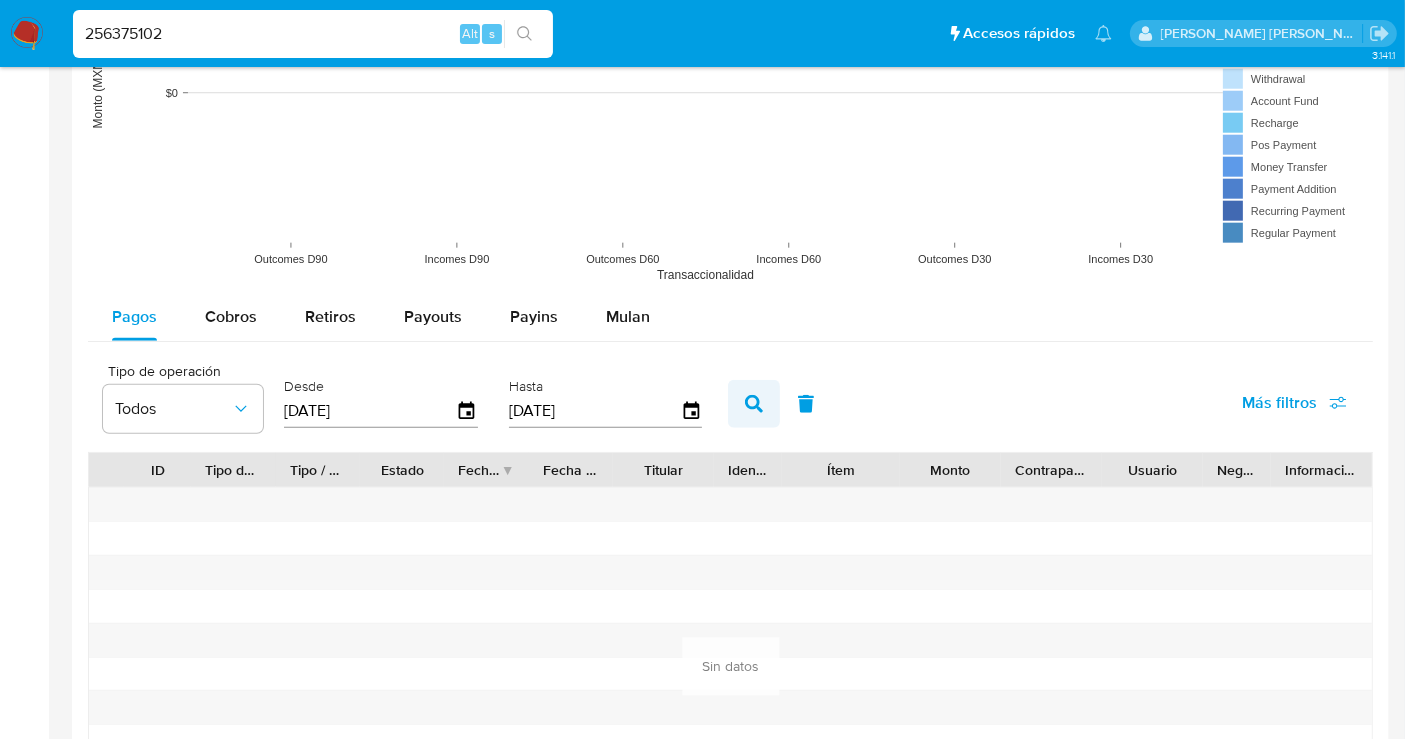 type on "21/02/2025" 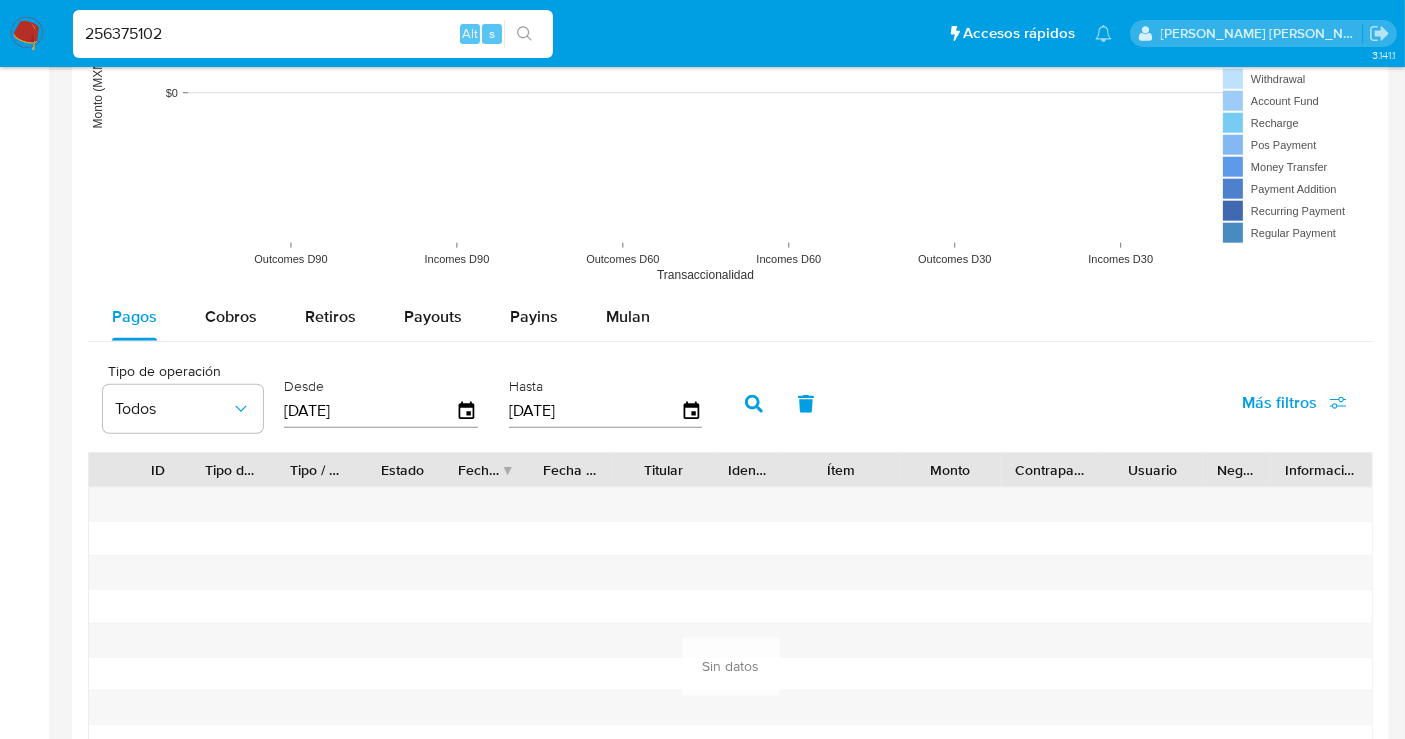 click on "256375102" at bounding box center [313, 34] 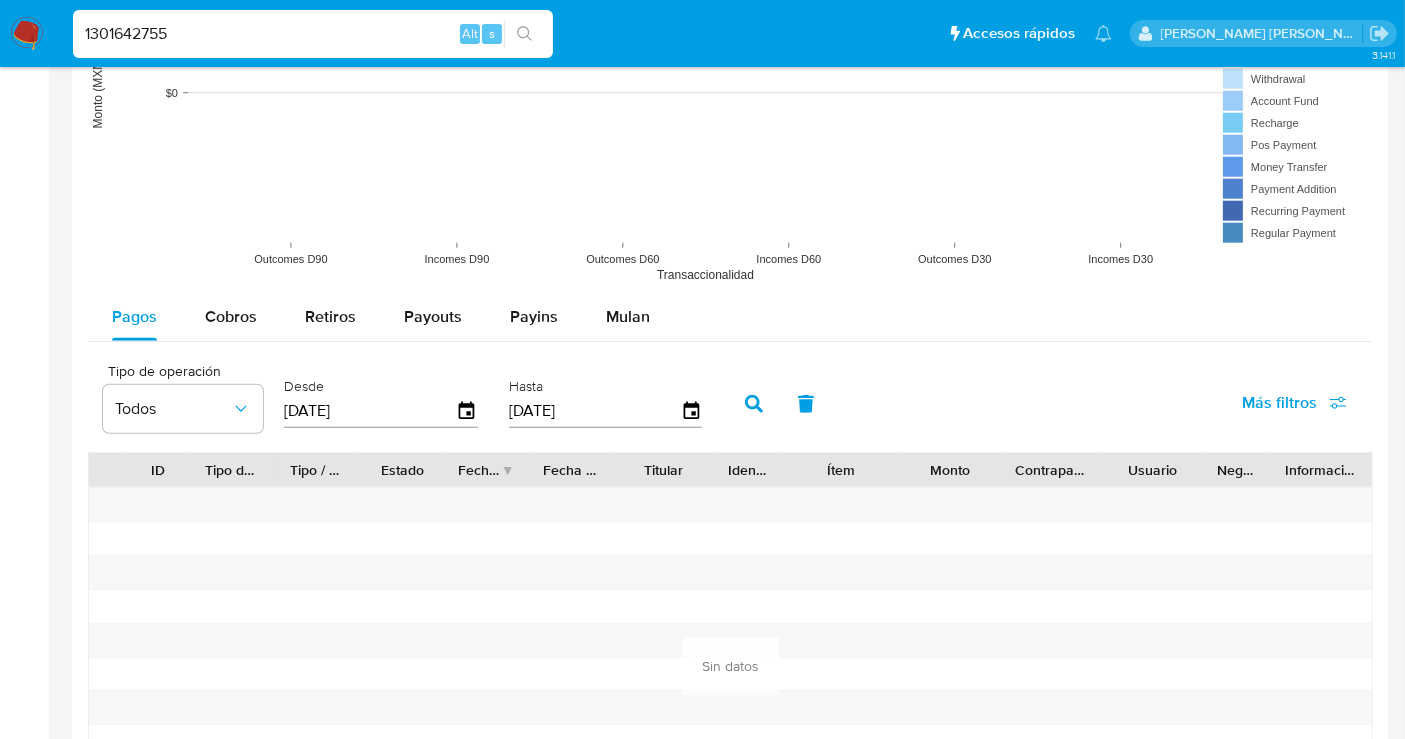 type on "1301642755" 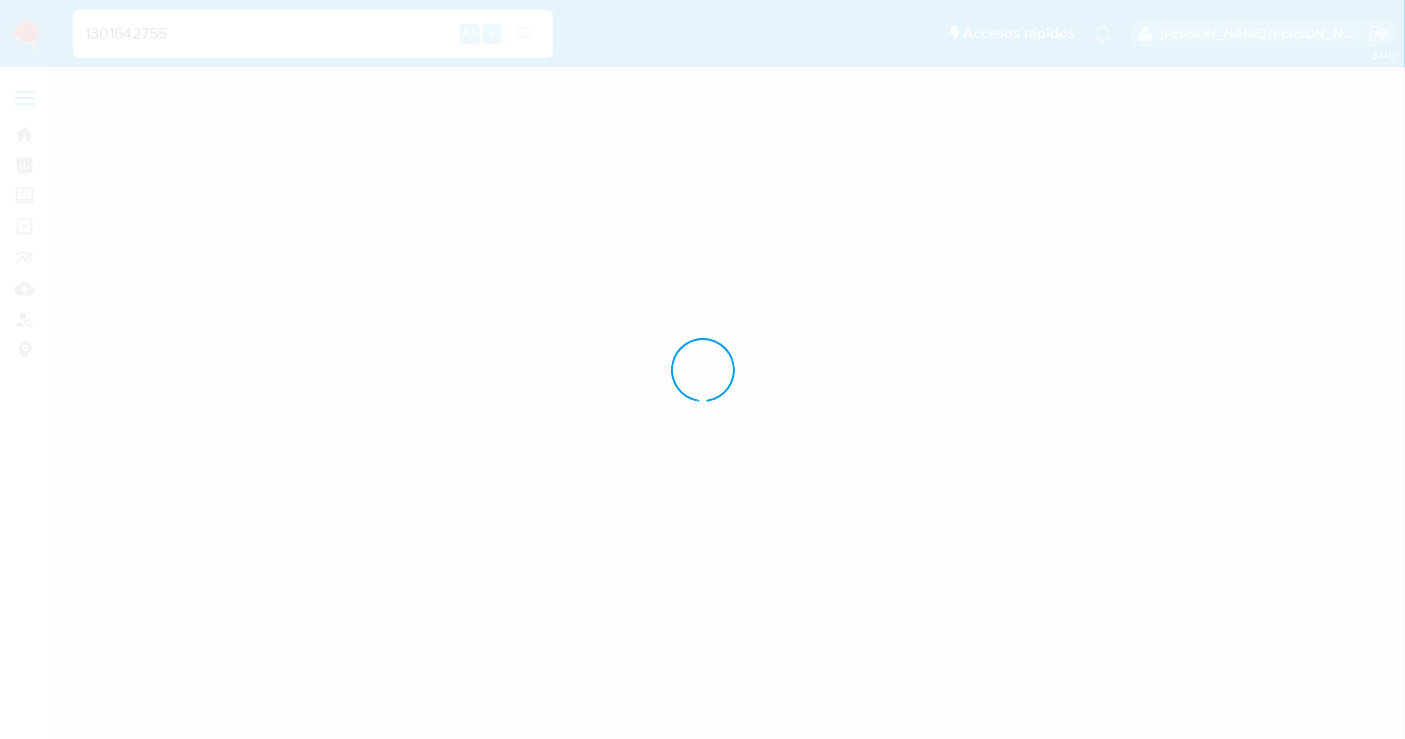 scroll, scrollTop: 0, scrollLeft: 0, axis: both 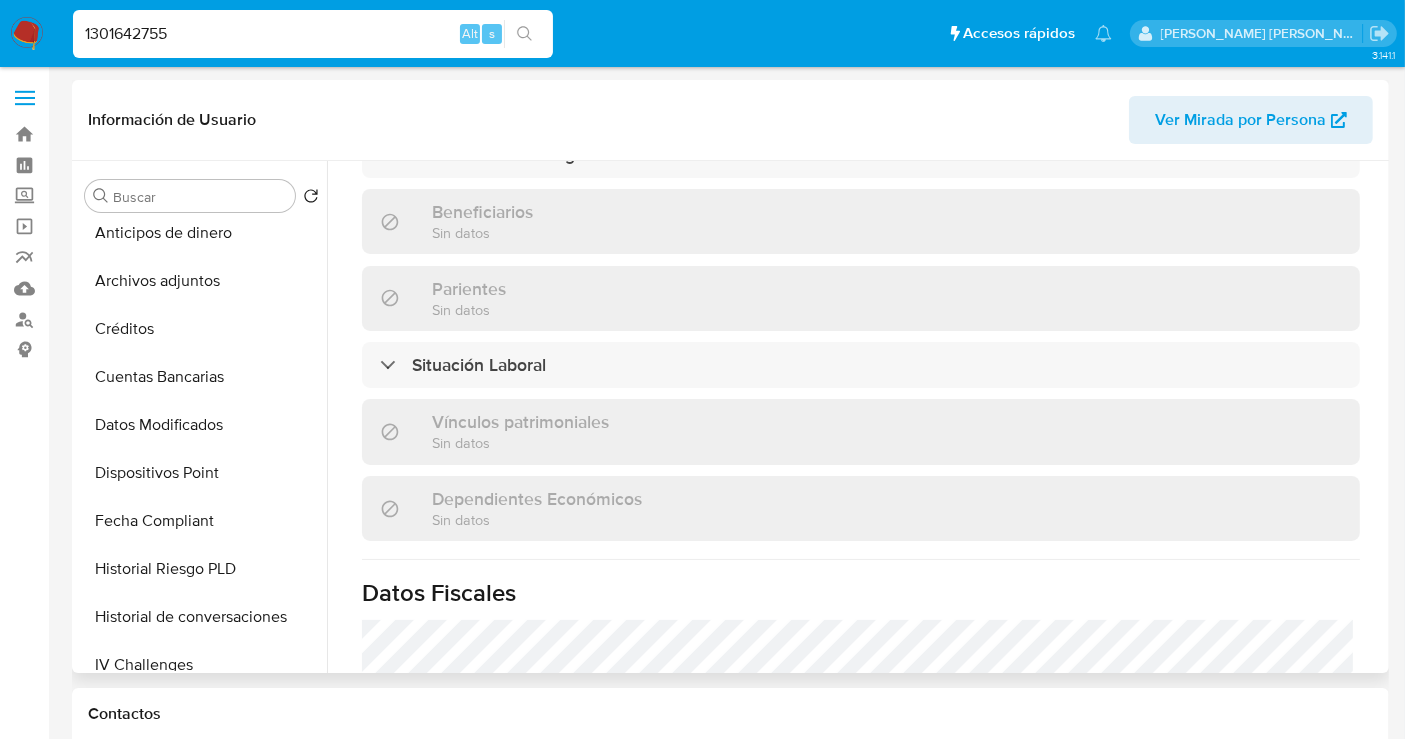 select on "10" 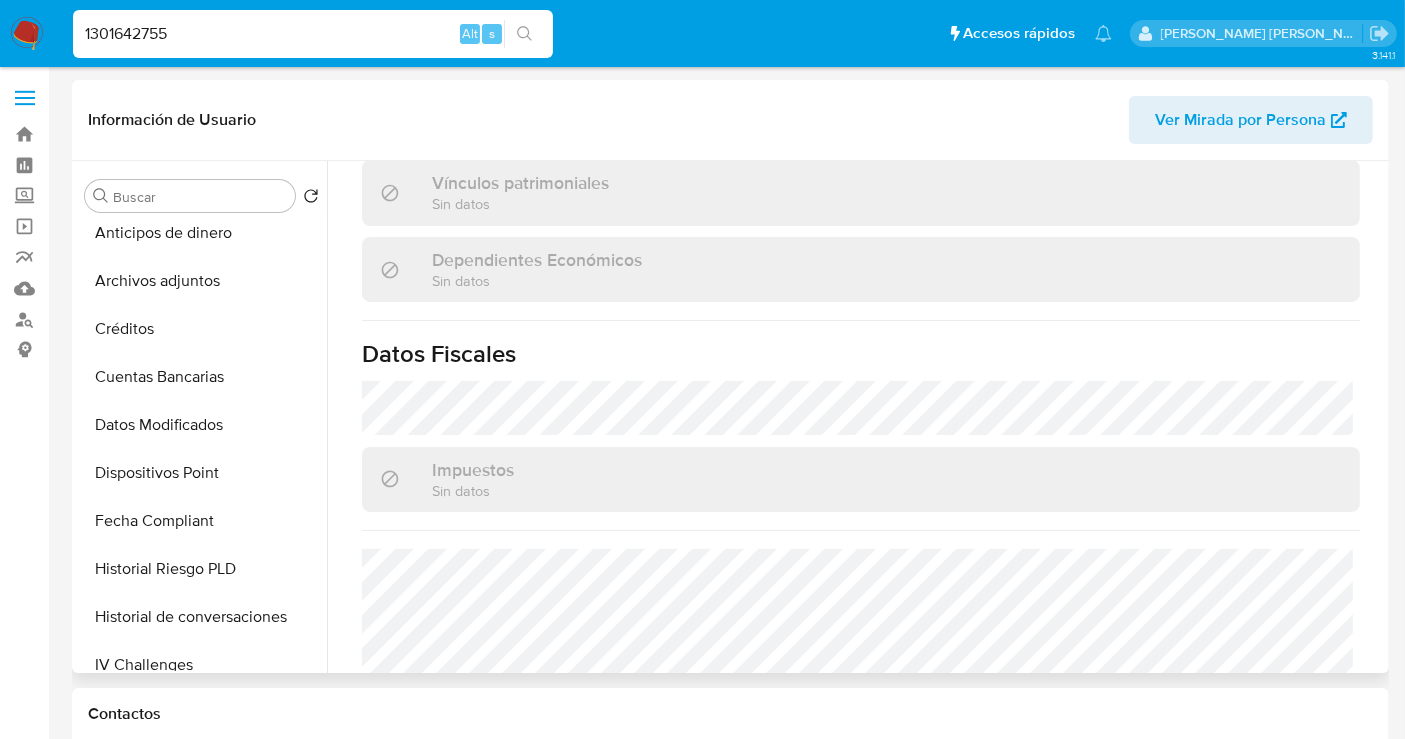 scroll, scrollTop: 1248, scrollLeft: 0, axis: vertical 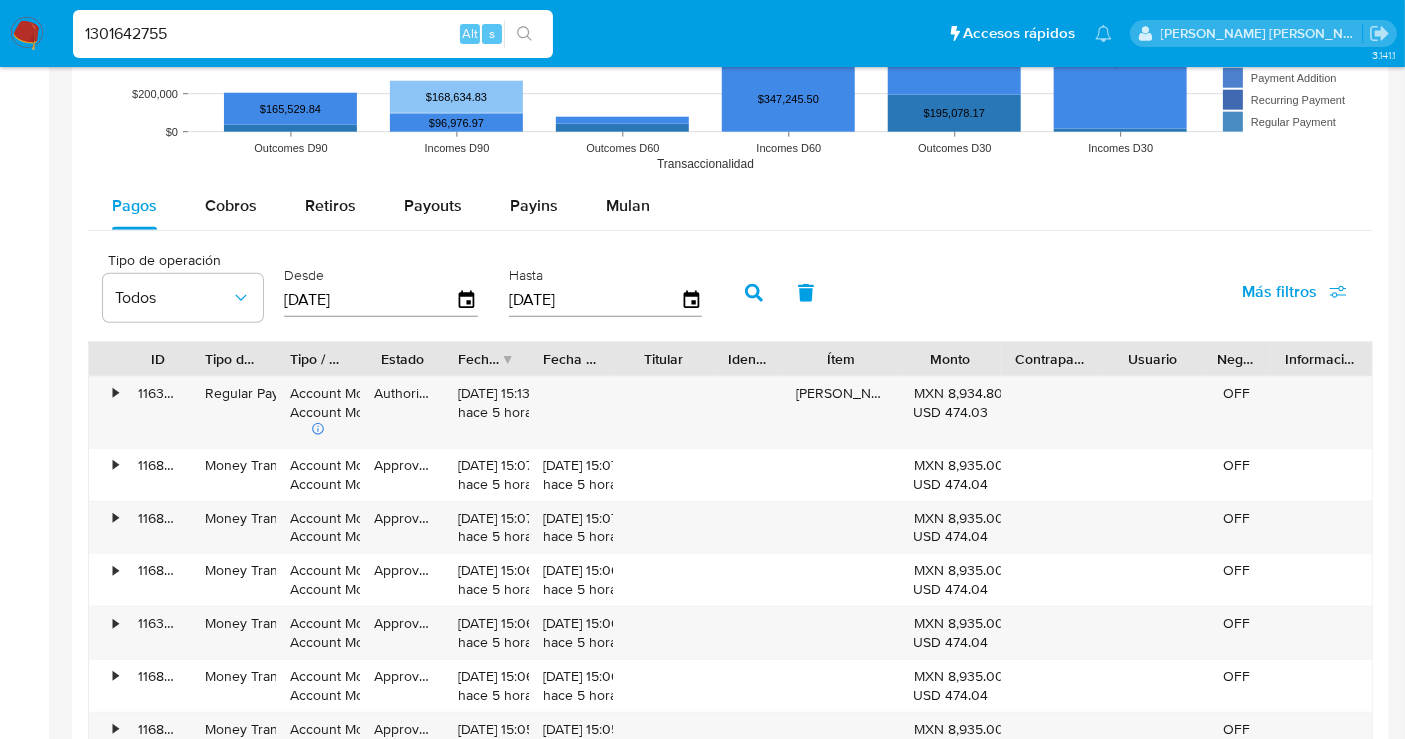 click on "[DATE]" at bounding box center (370, 300) 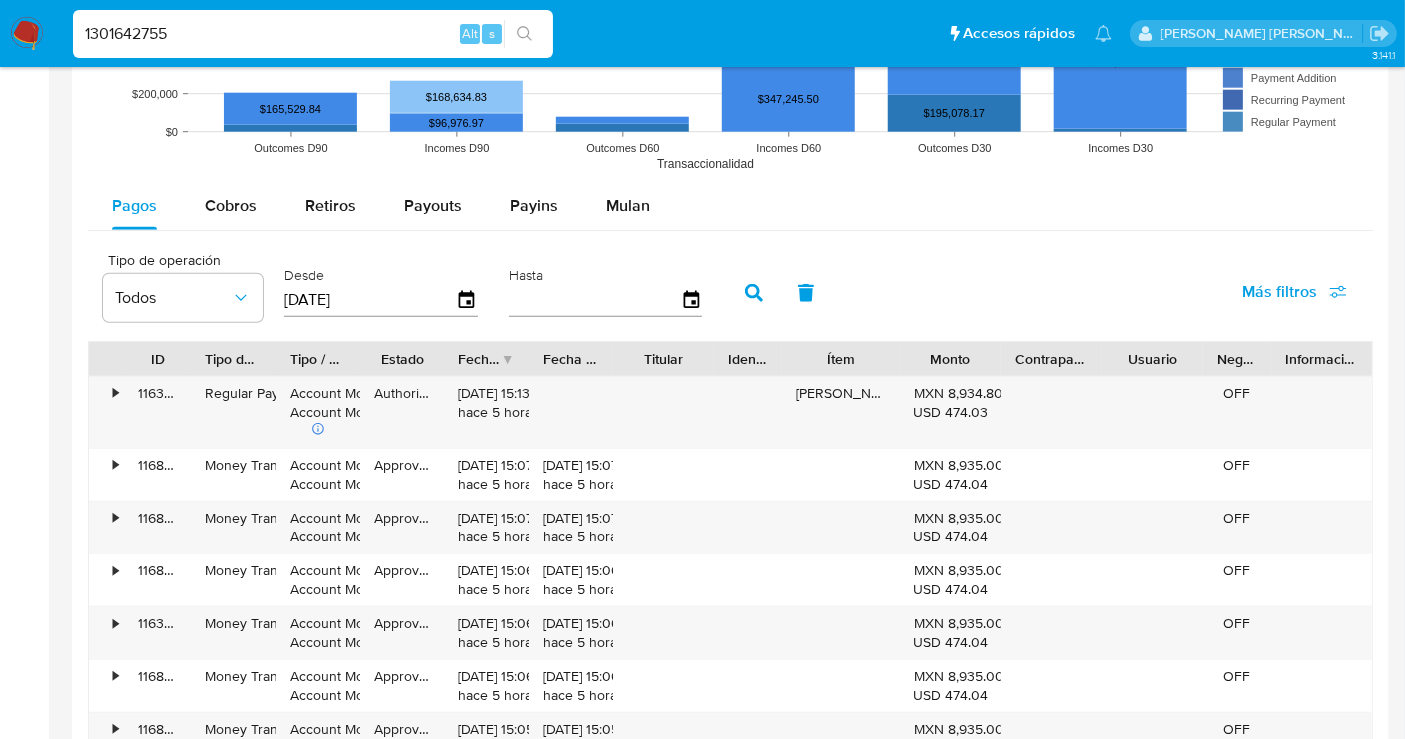 type on "1_/__/____" 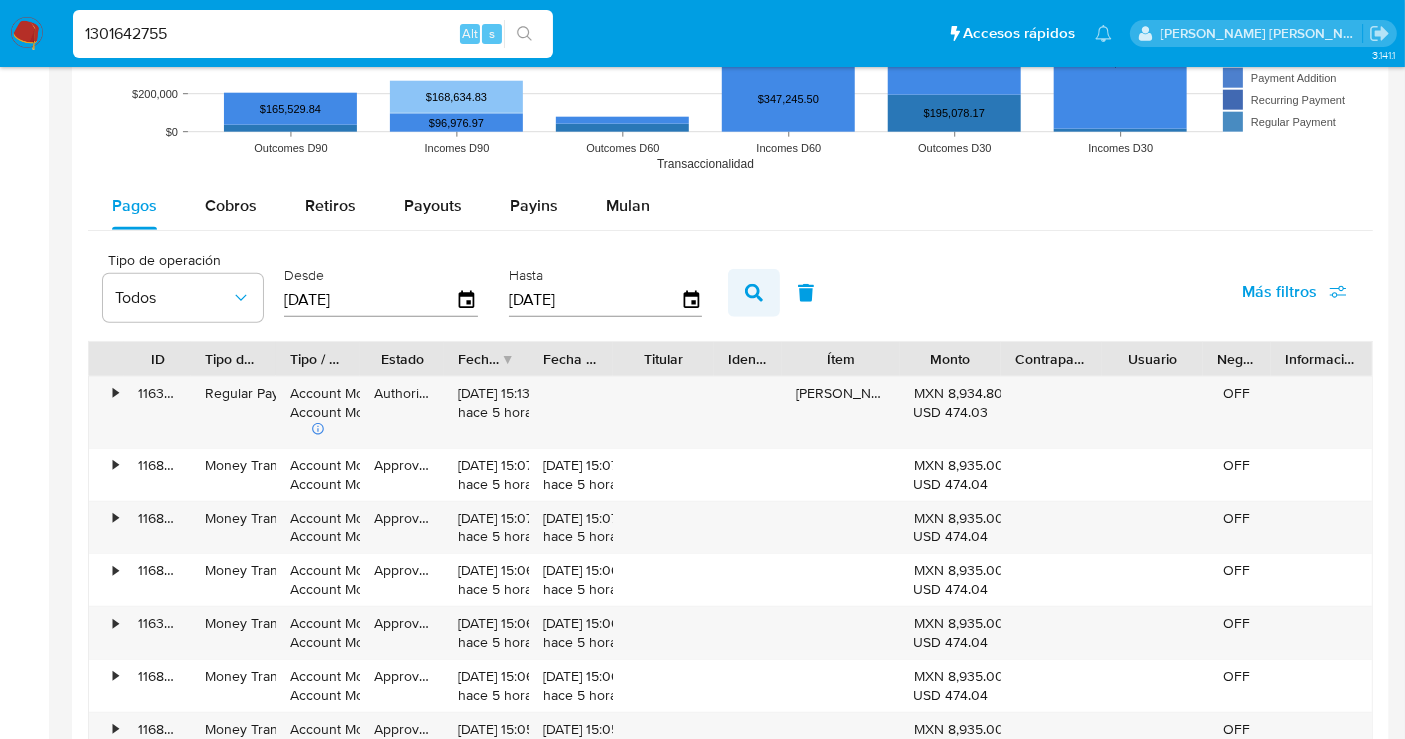 type on "21/02/2025" 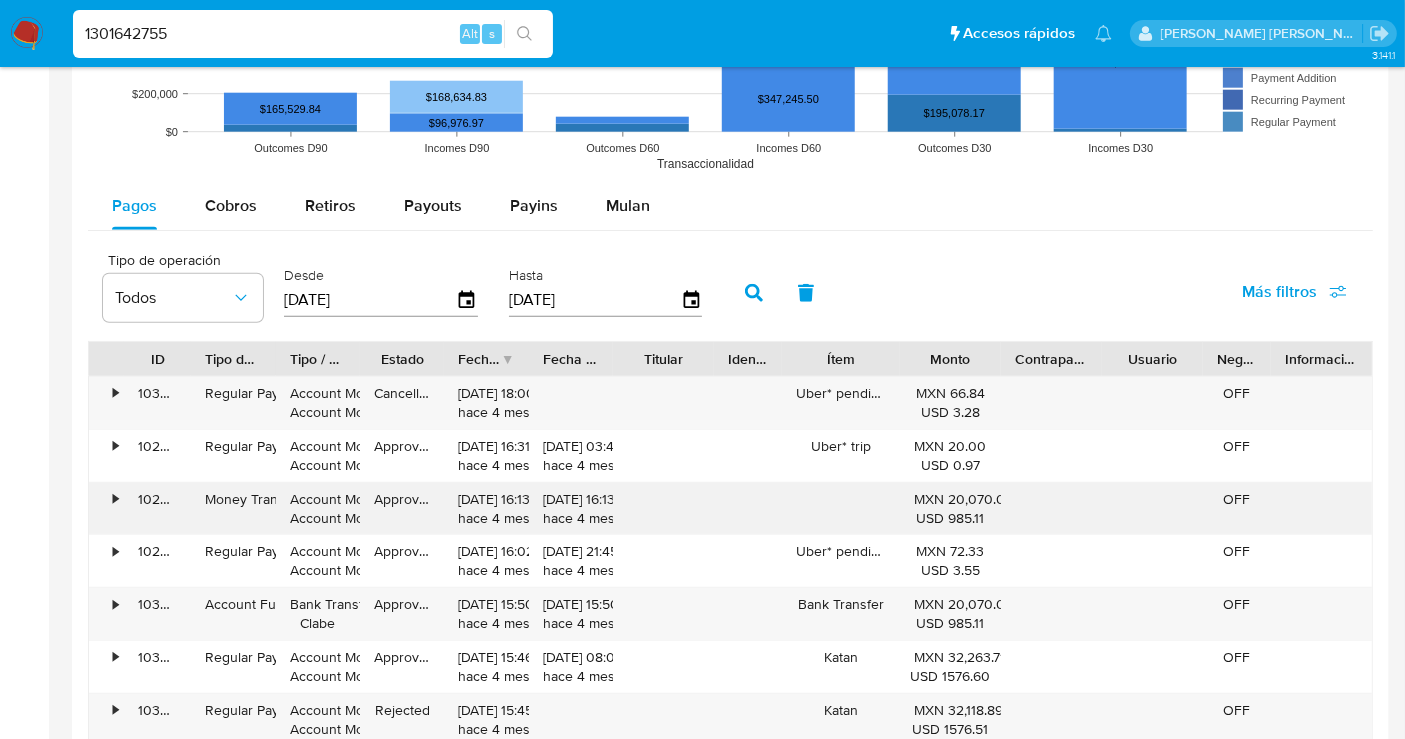 click on "•" at bounding box center (115, 499) 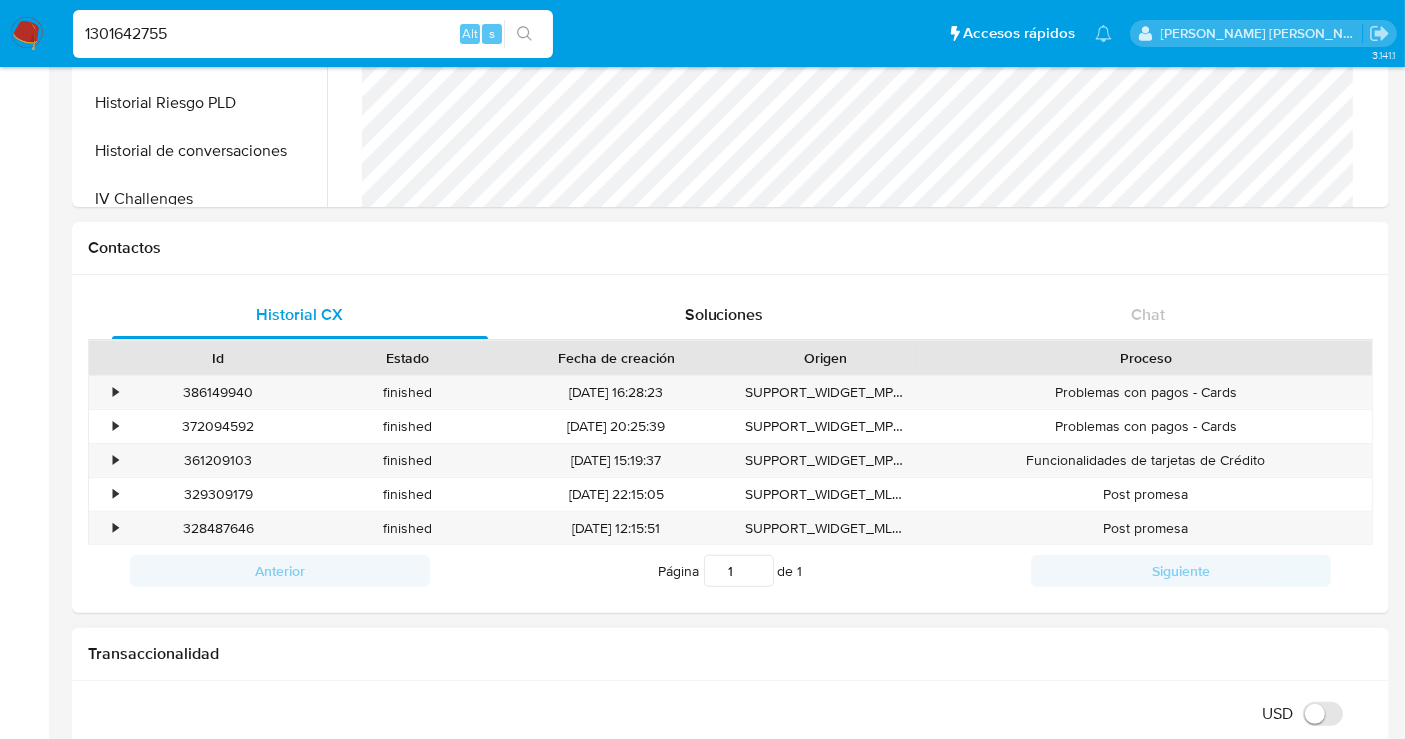 scroll, scrollTop: 222, scrollLeft: 0, axis: vertical 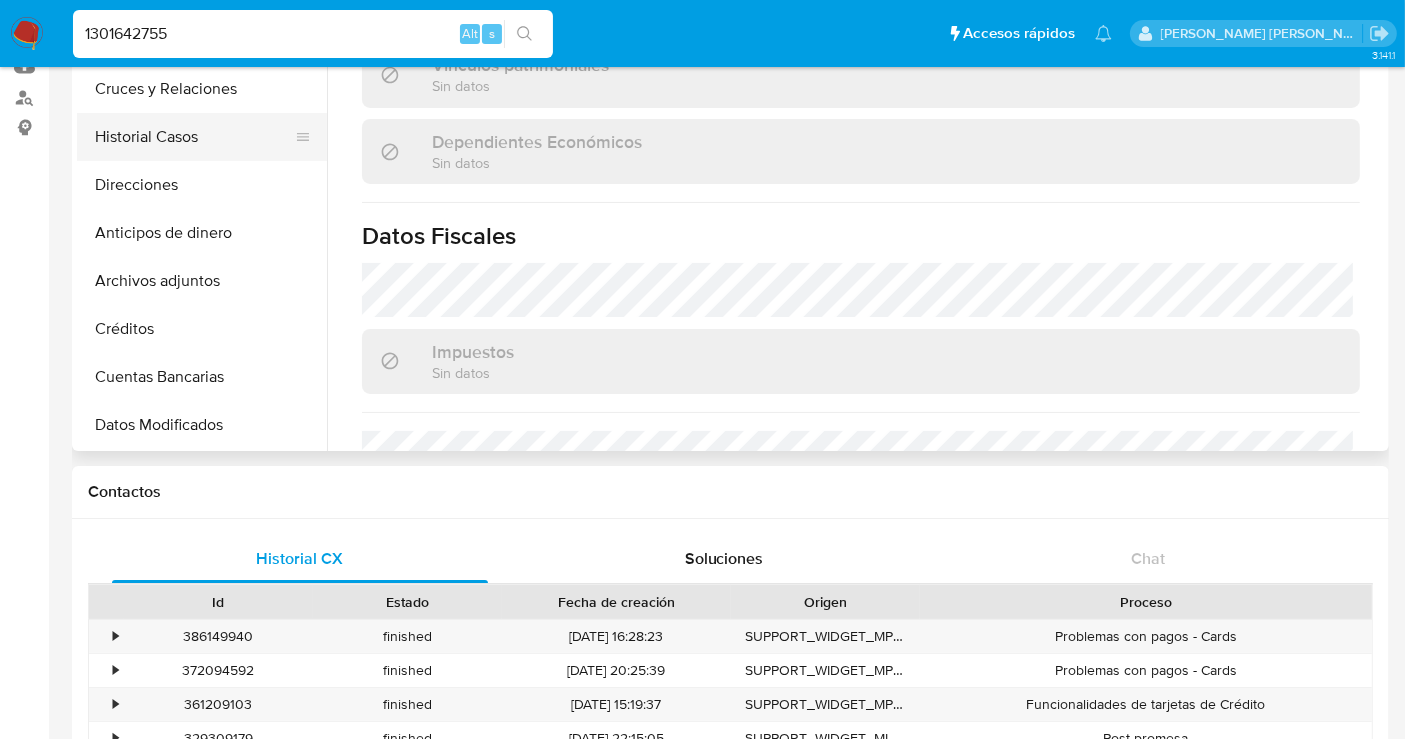 click on "Historial Casos" at bounding box center (194, 137) 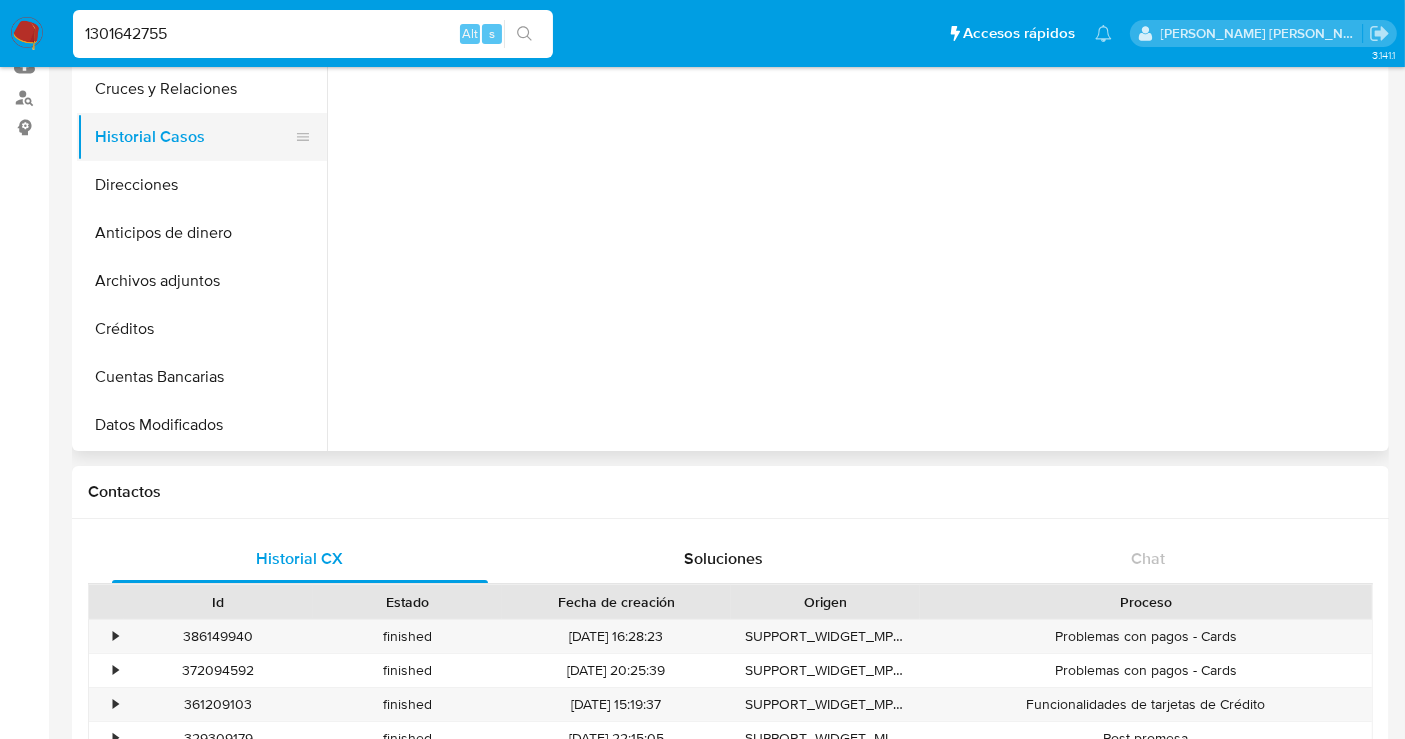 scroll, scrollTop: 0, scrollLeft: 0, axis: both 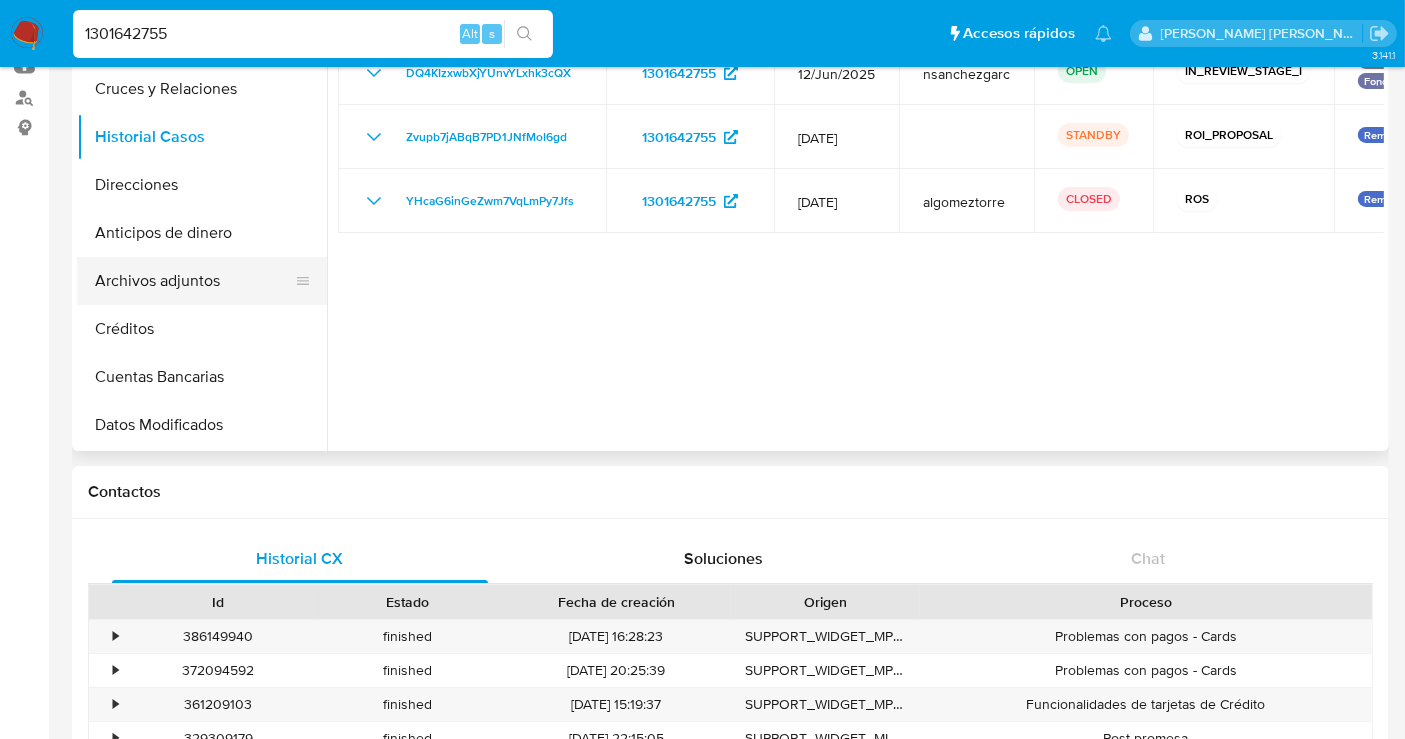click on "Archivos adjuntos" at bounding box center (194, 281) 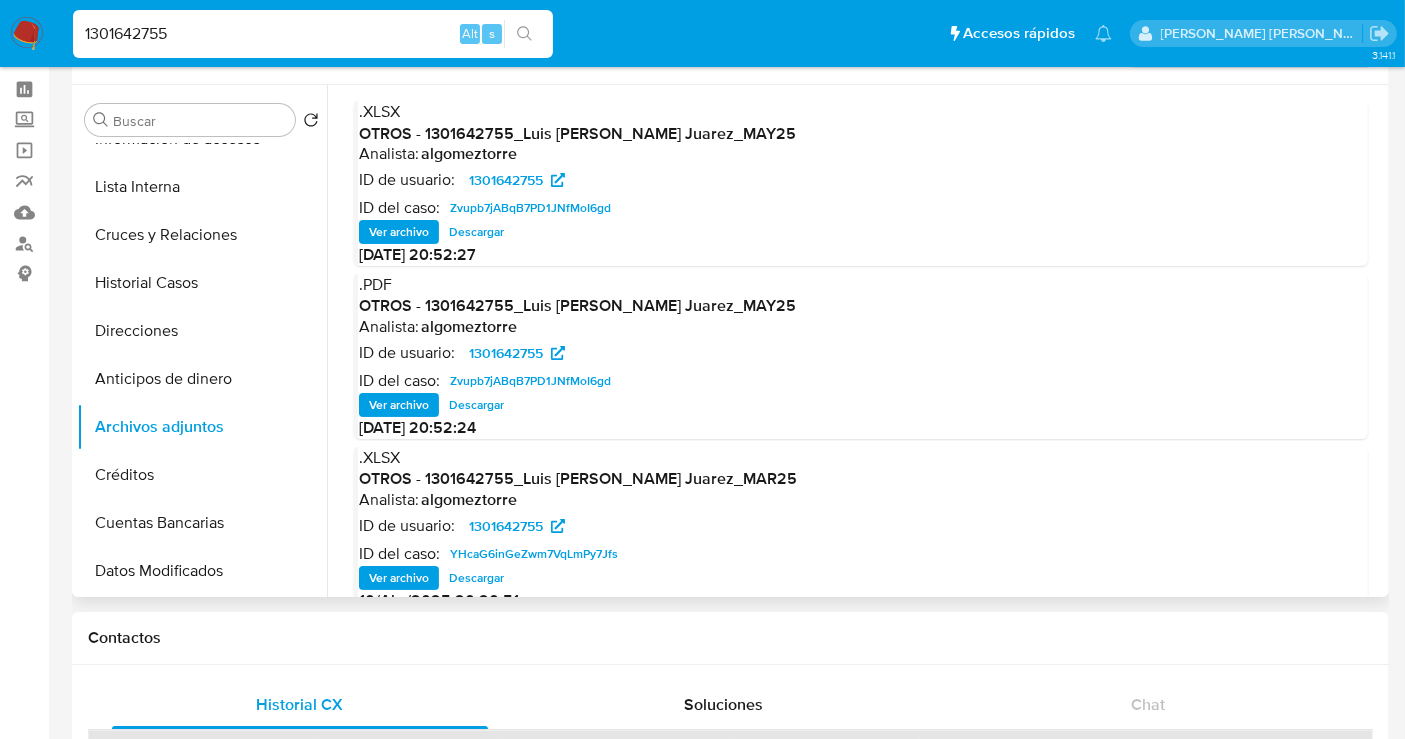 scroll, scrollTop: 0, scrollLeft: 0, axis: both 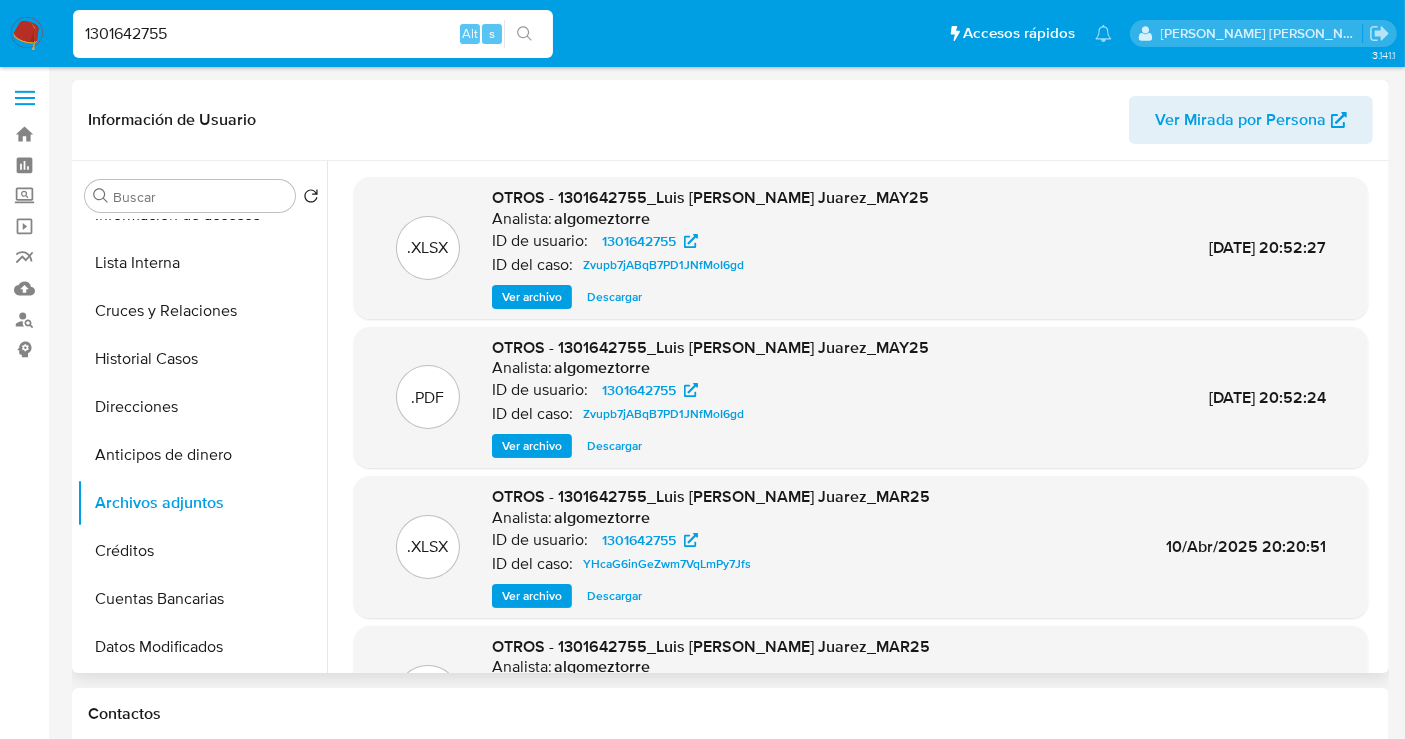 click on "Ver archivo" at bounding box center [532, 446] 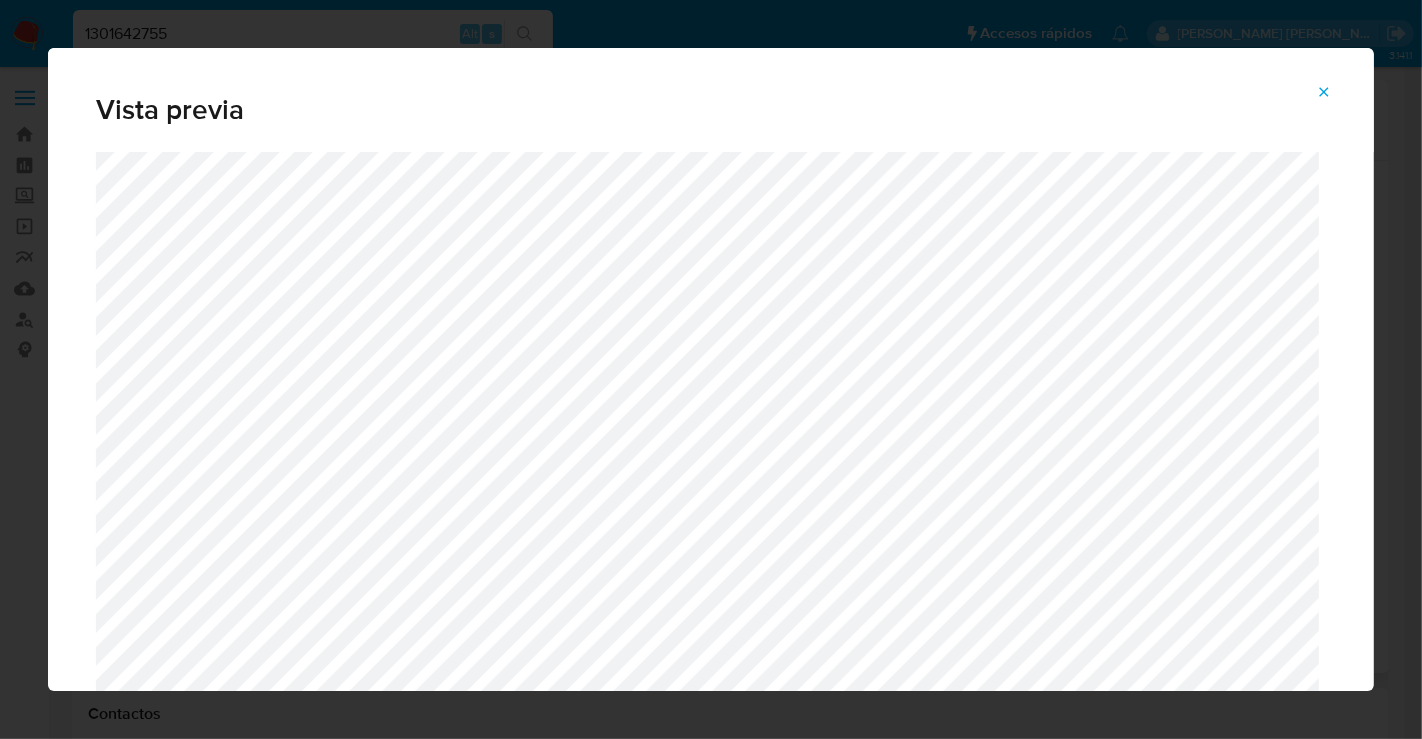 click 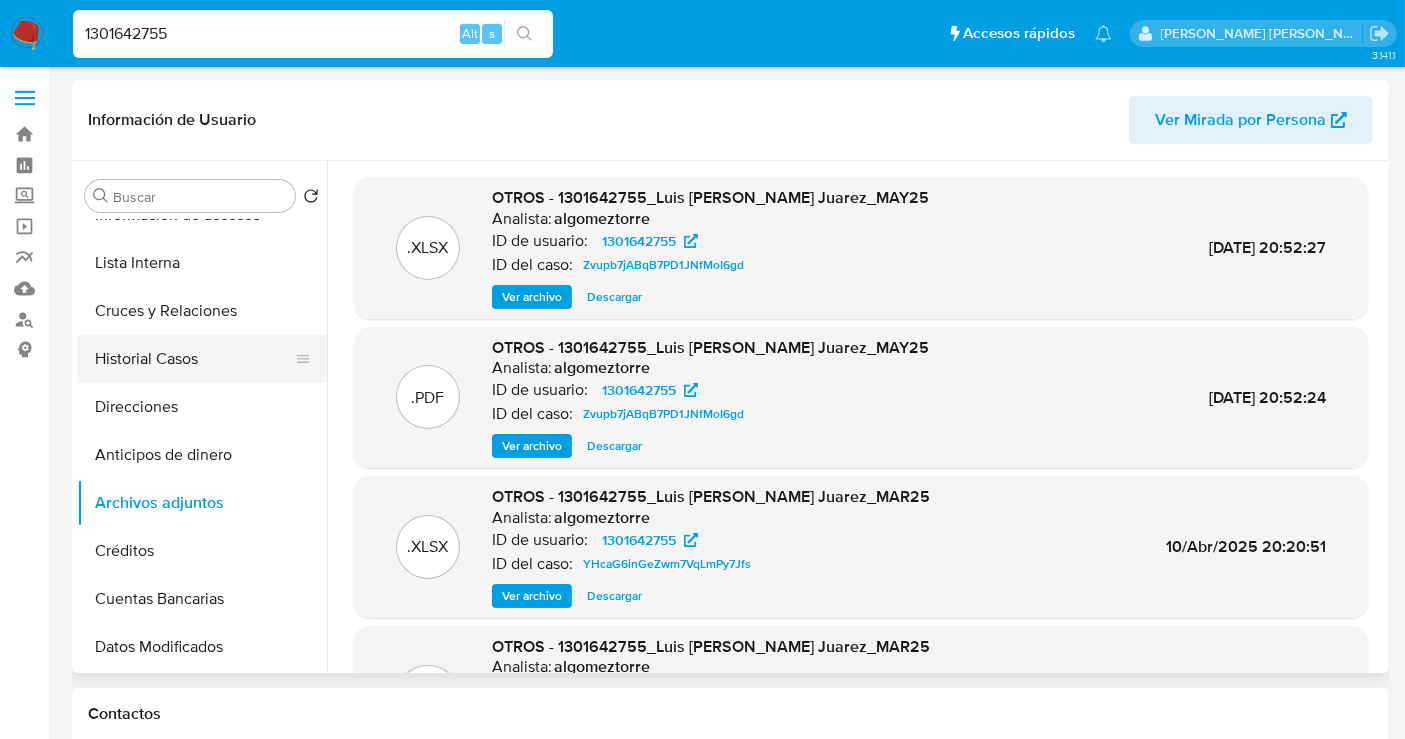 click on "Historial Casos" at bounding box center (194, 359) 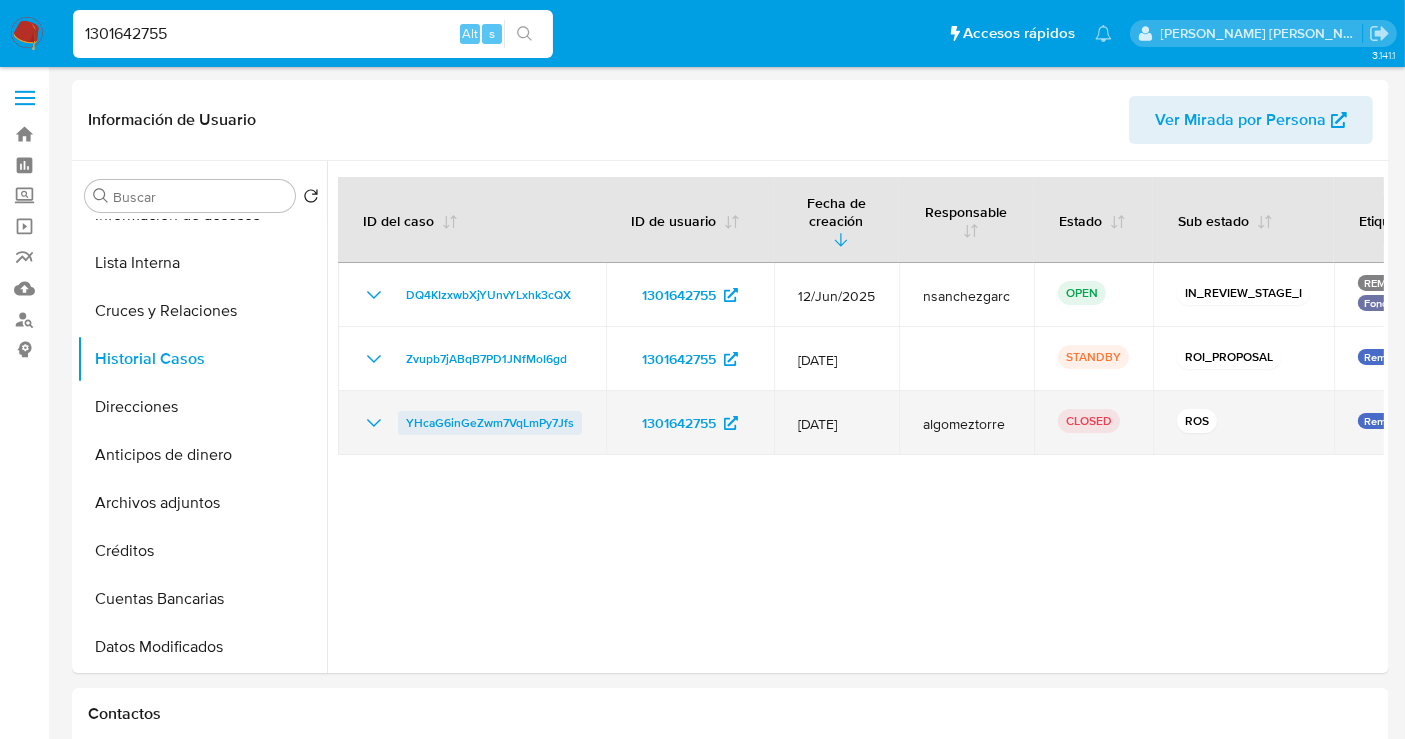 click on "YHcaG6inGeZwm7VqLmPy7Jfs" at bounding box center (490, 423) 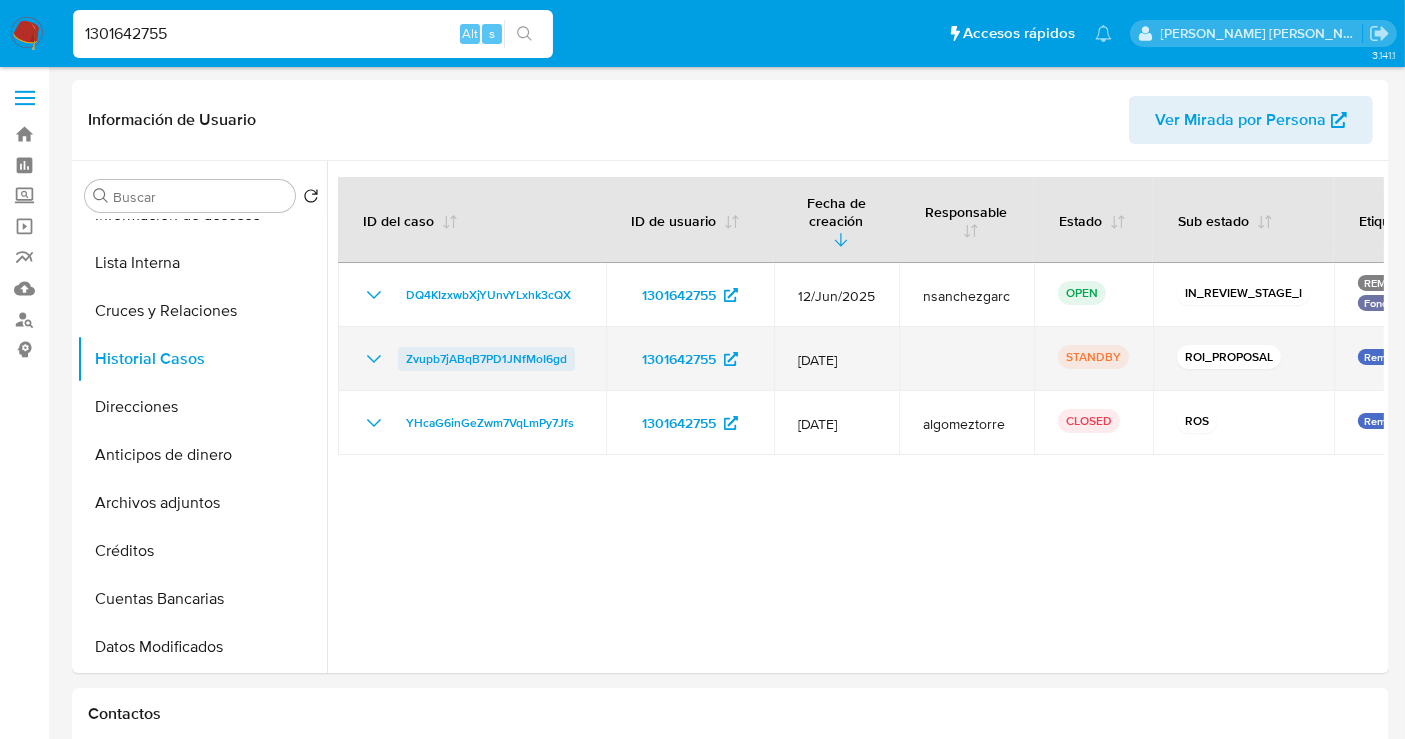 click on "Zvupb7jABqB7PD1JNfMoI6gd" at bounding box center [486, 359] 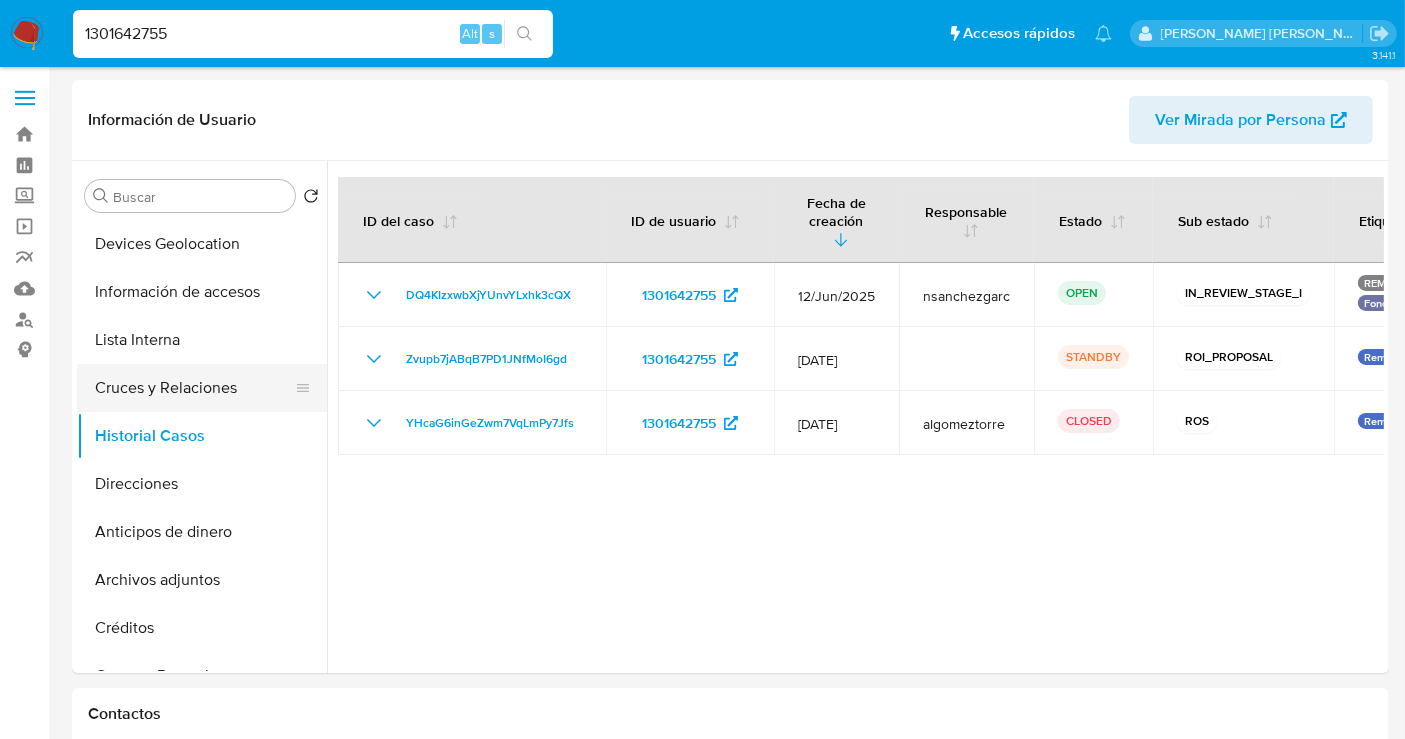 scroll, scrollTop: 110, scrollLeft: 0, axis: vertical 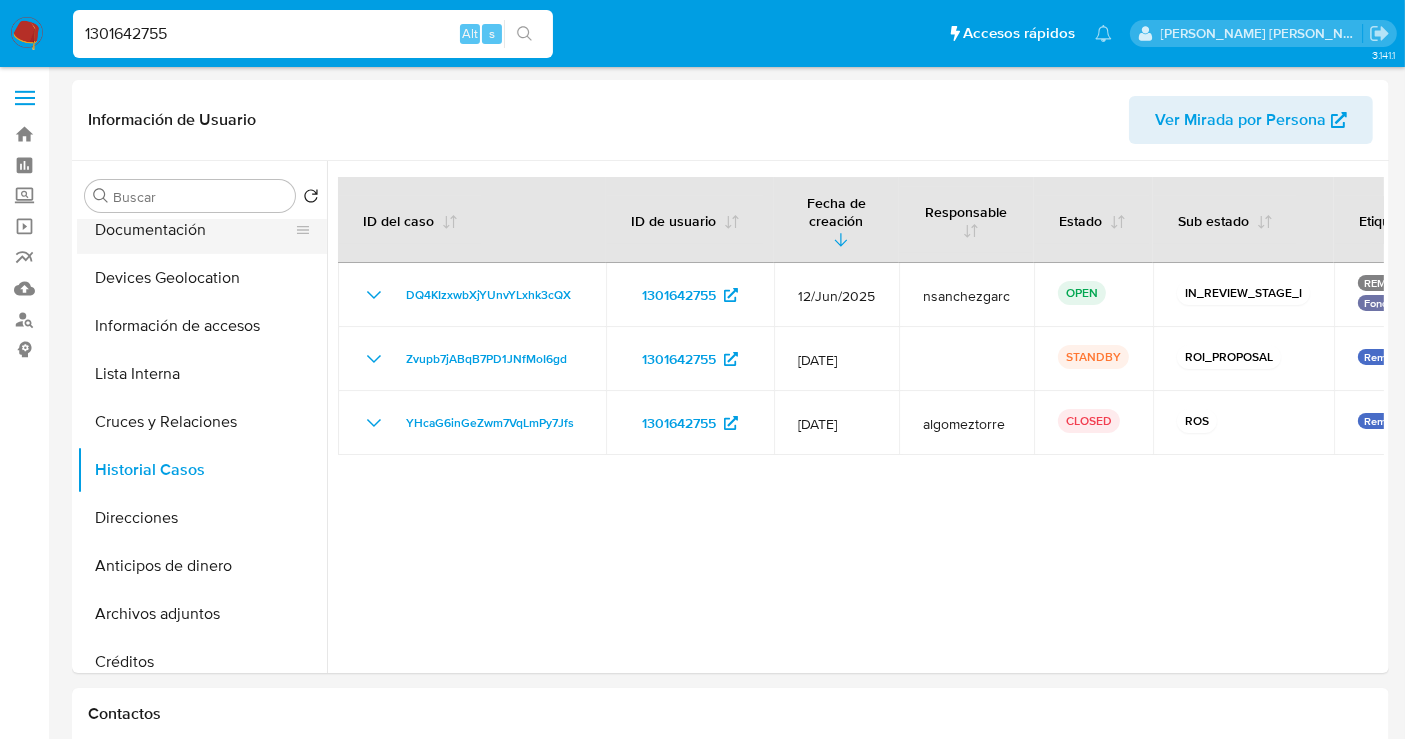 click on "Documentación" at bounding box center (194, 230) 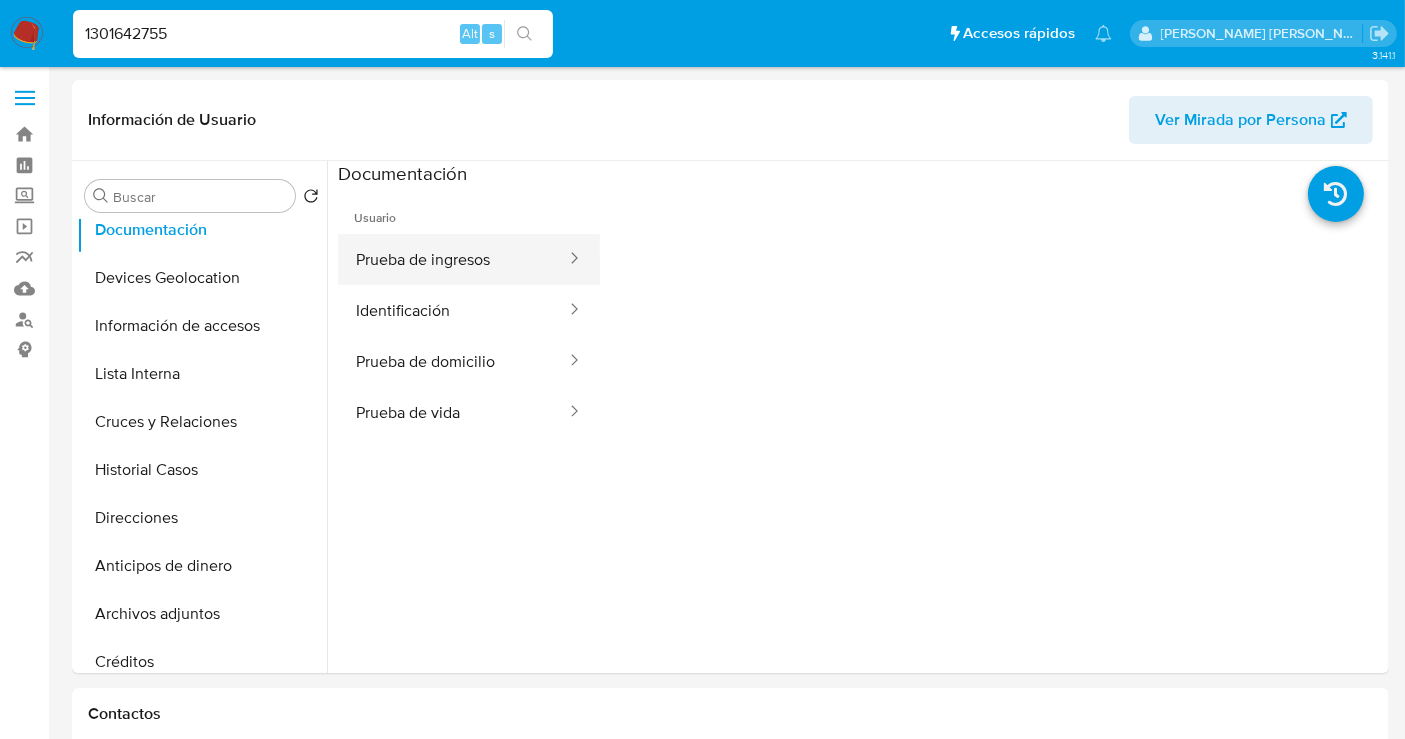 click on "Prueba de ingresos" at bounding box center (453, 259) 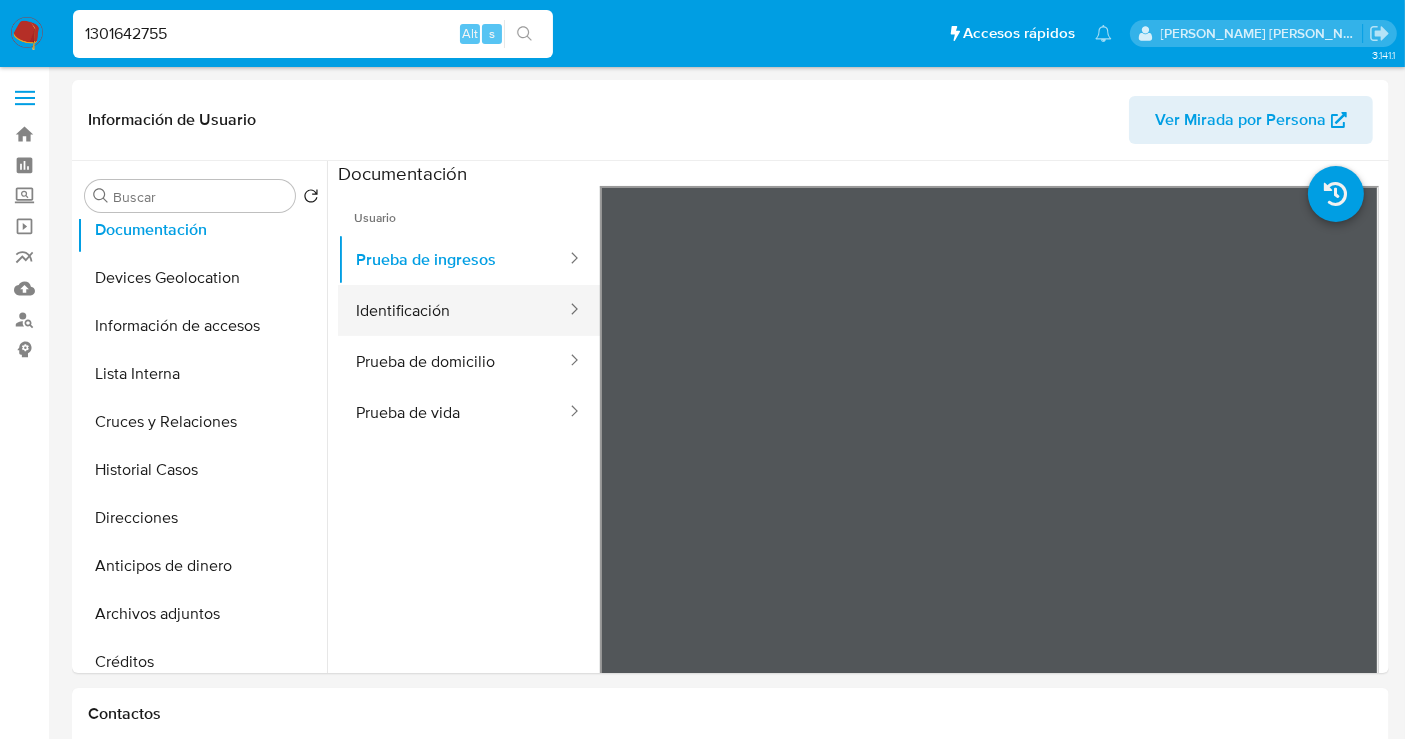 type 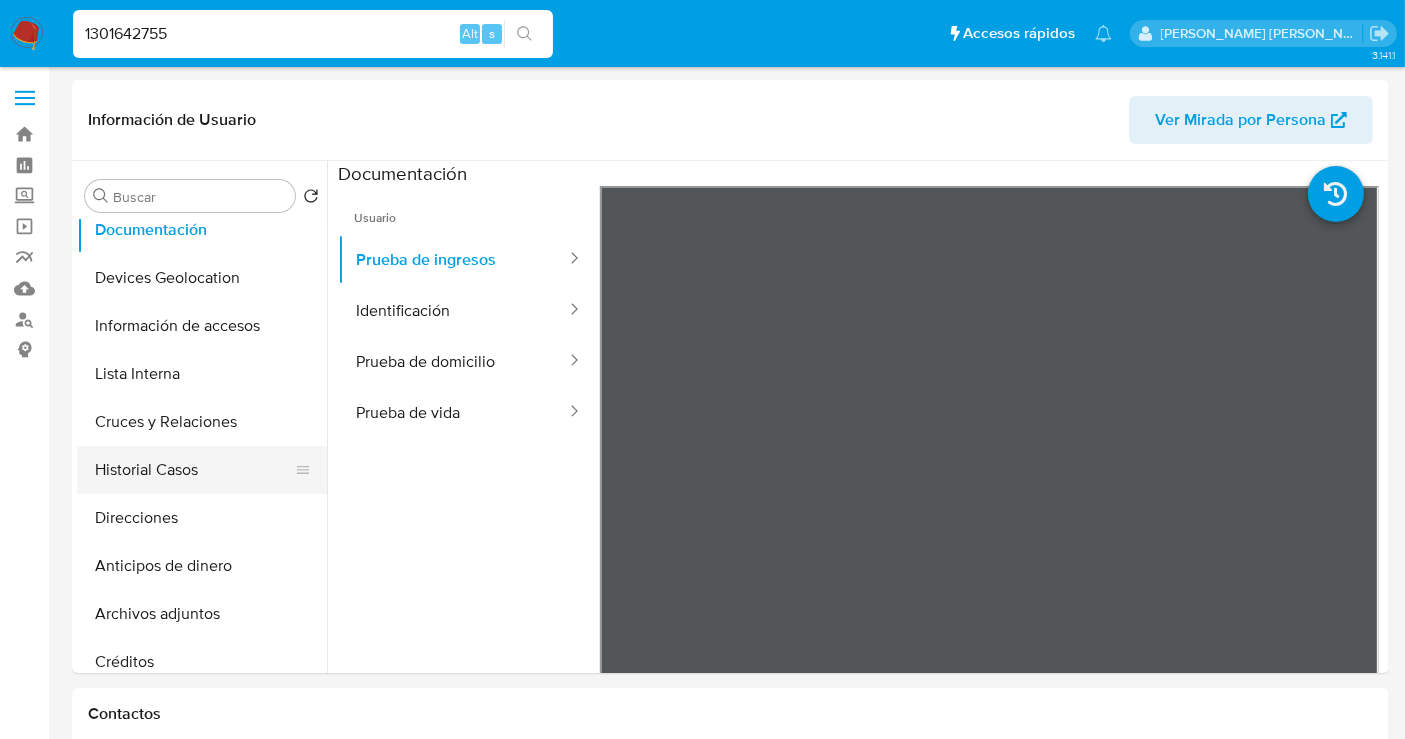 click on "Historial Casos" at bounding box center [194, 470] 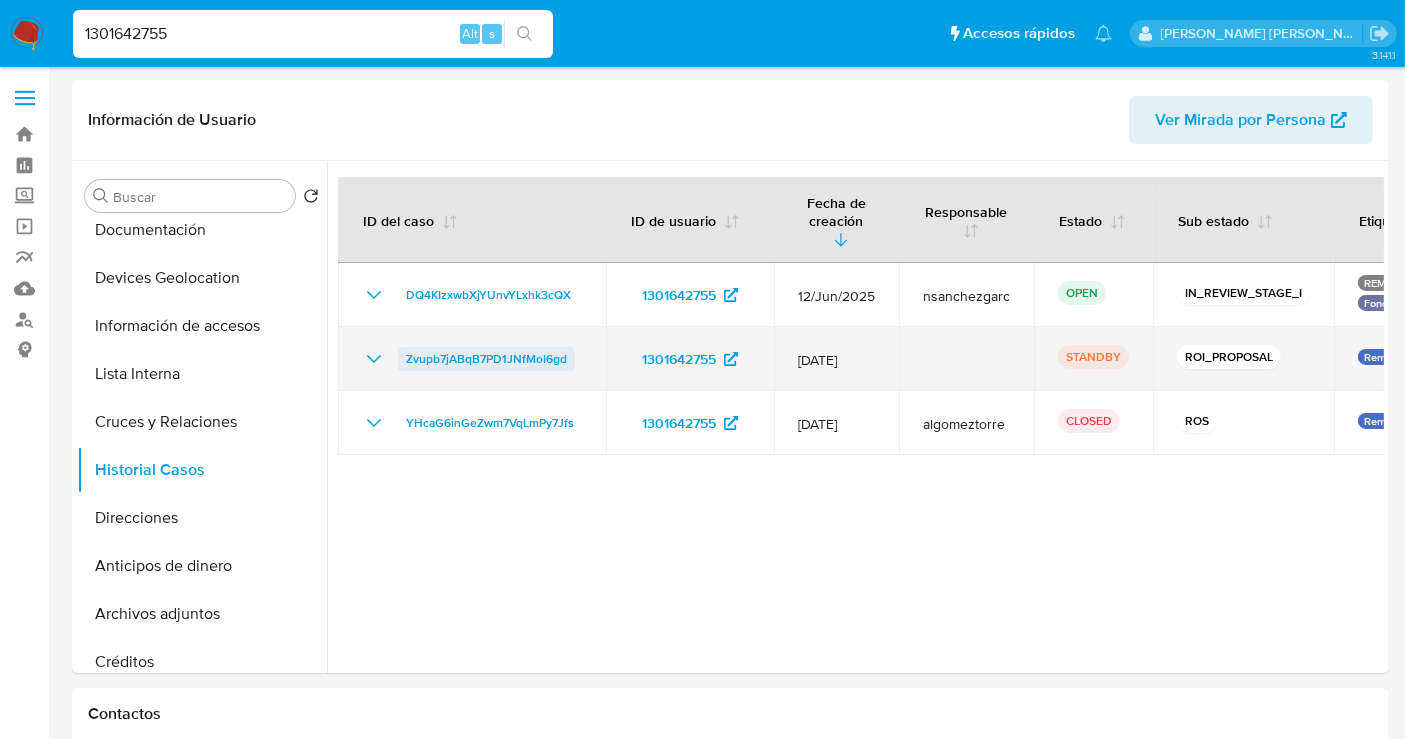 click on "Zvupb7jABqB7PD1JNfMoI6gd" at bounding box center [486, 359] 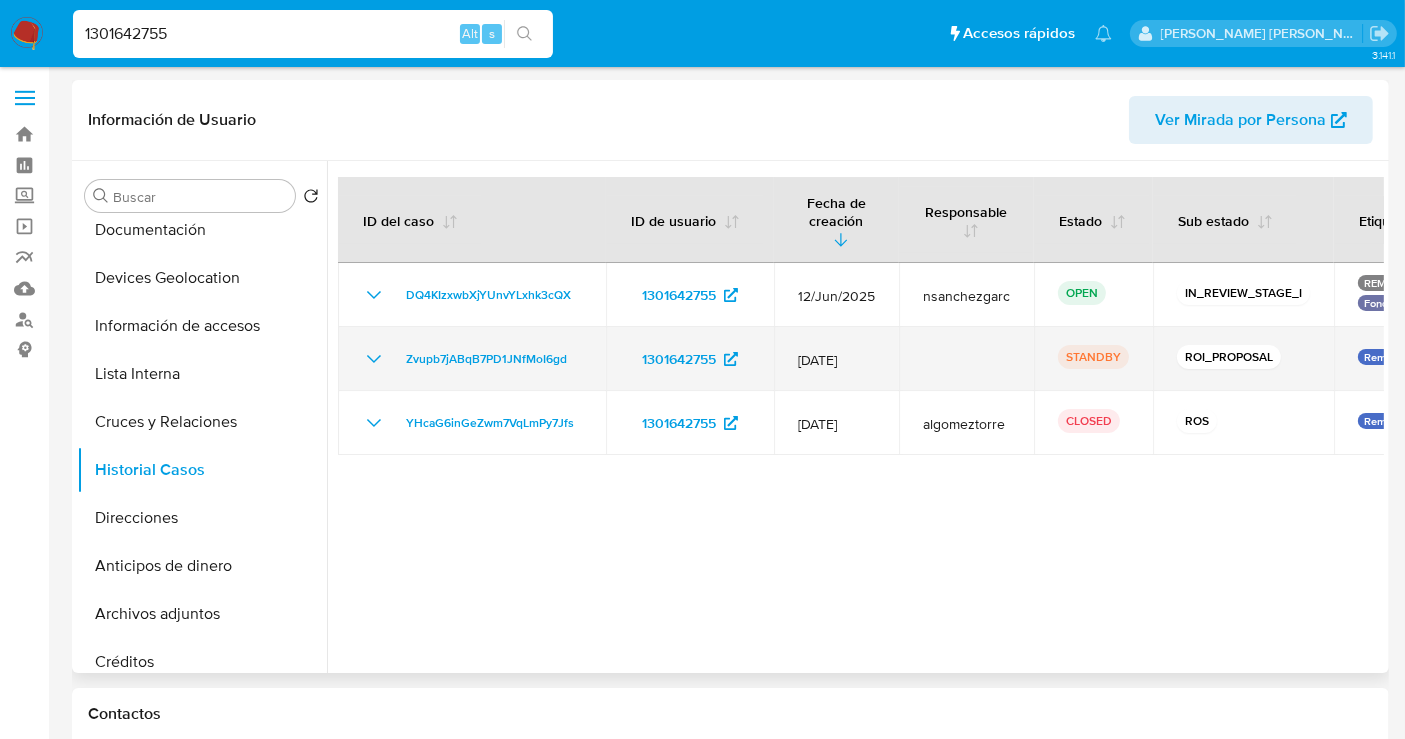 click 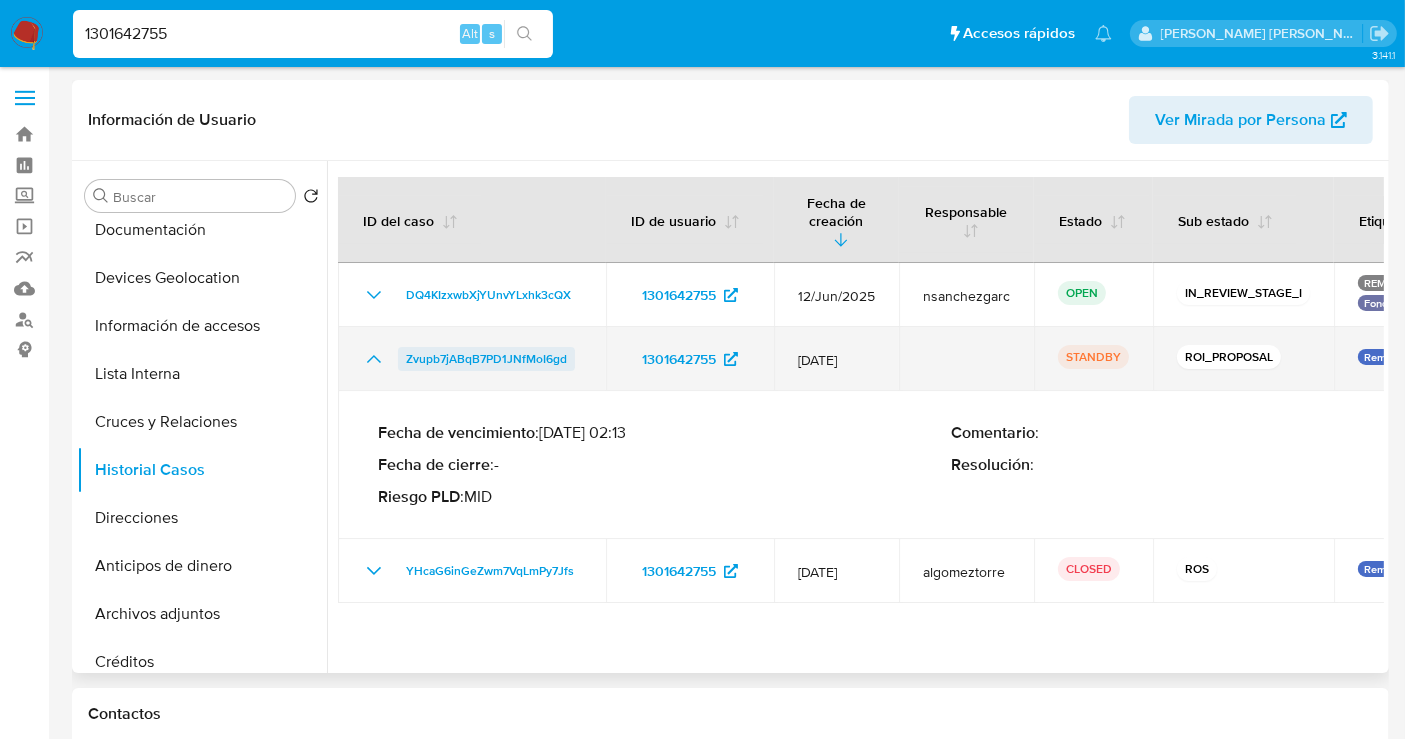 click on "Zvupb7jABqB7PD1JNfMoI6gd" at bounding box center (486, 359) 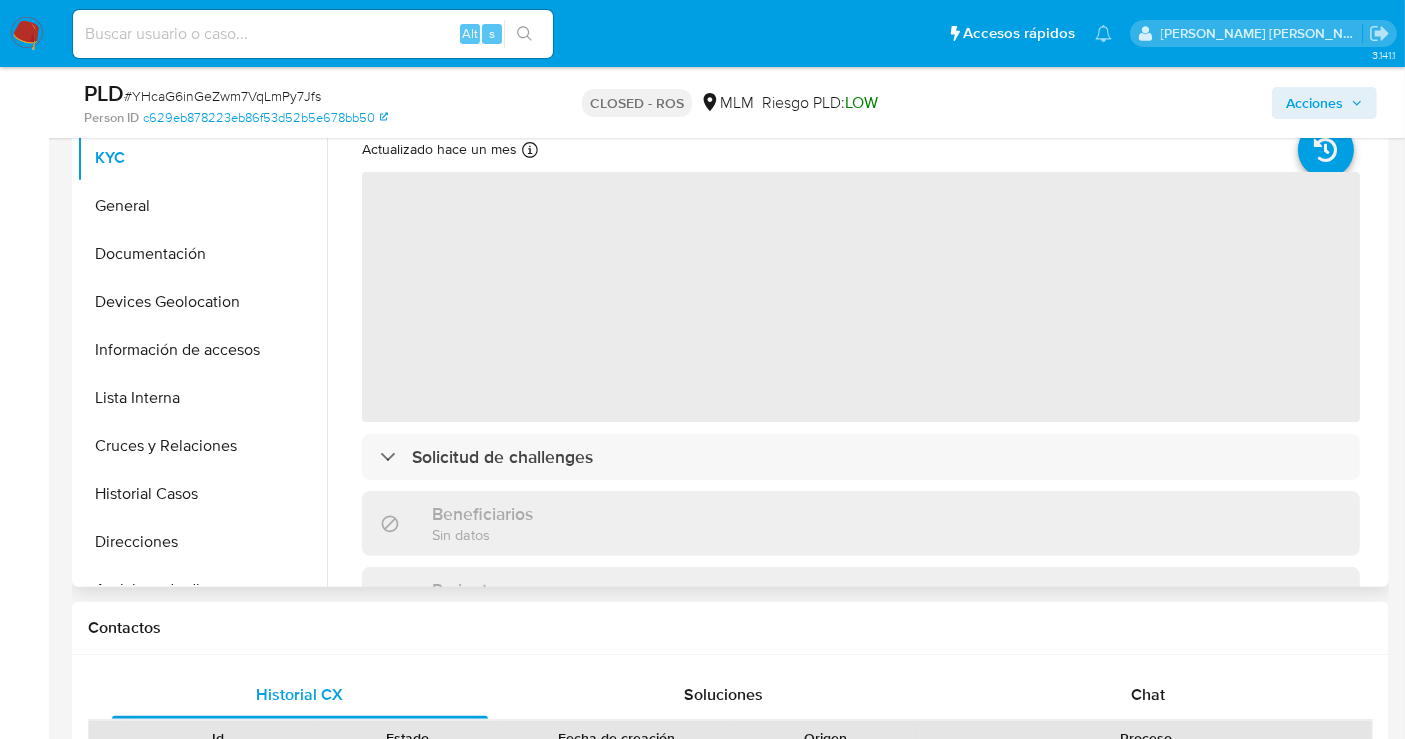 scroll, scrollTop: 444, scrollLeft: 0, axis: vertical 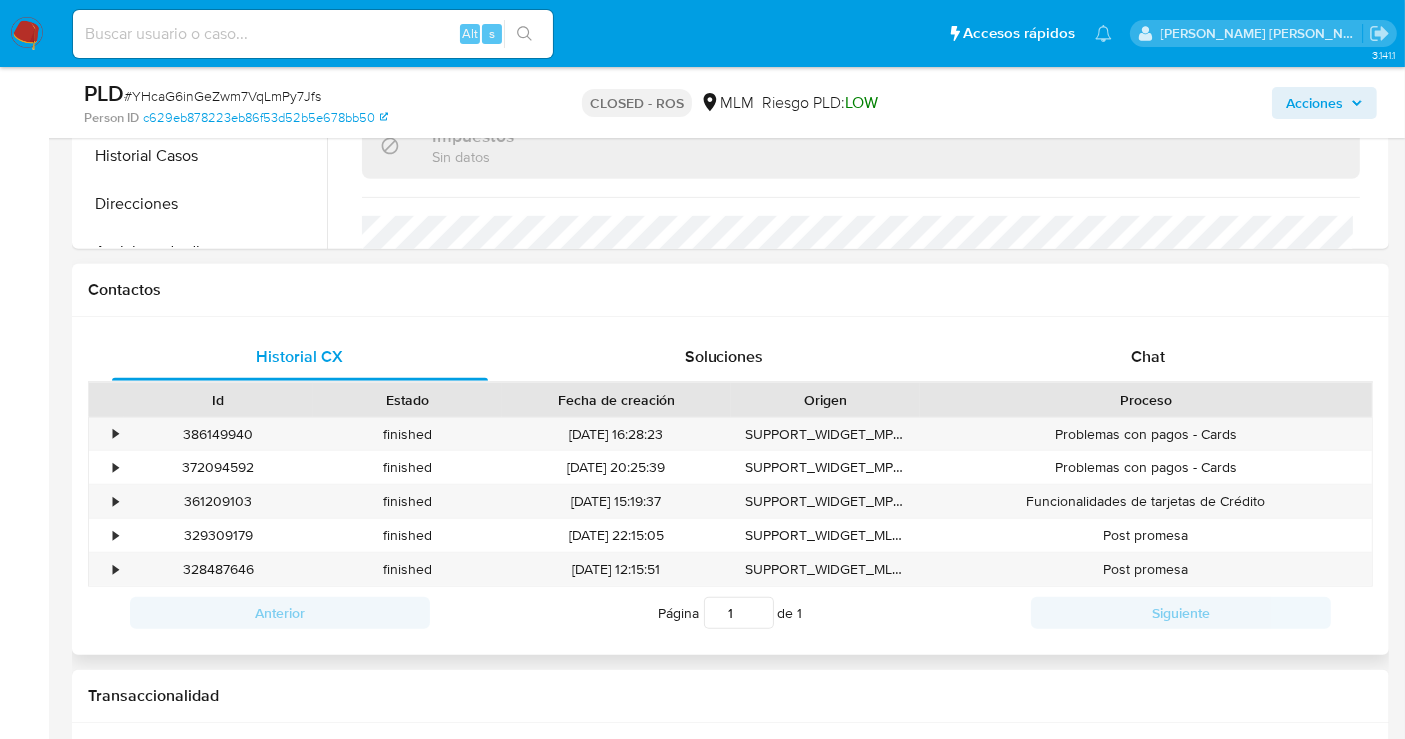 select on "10" 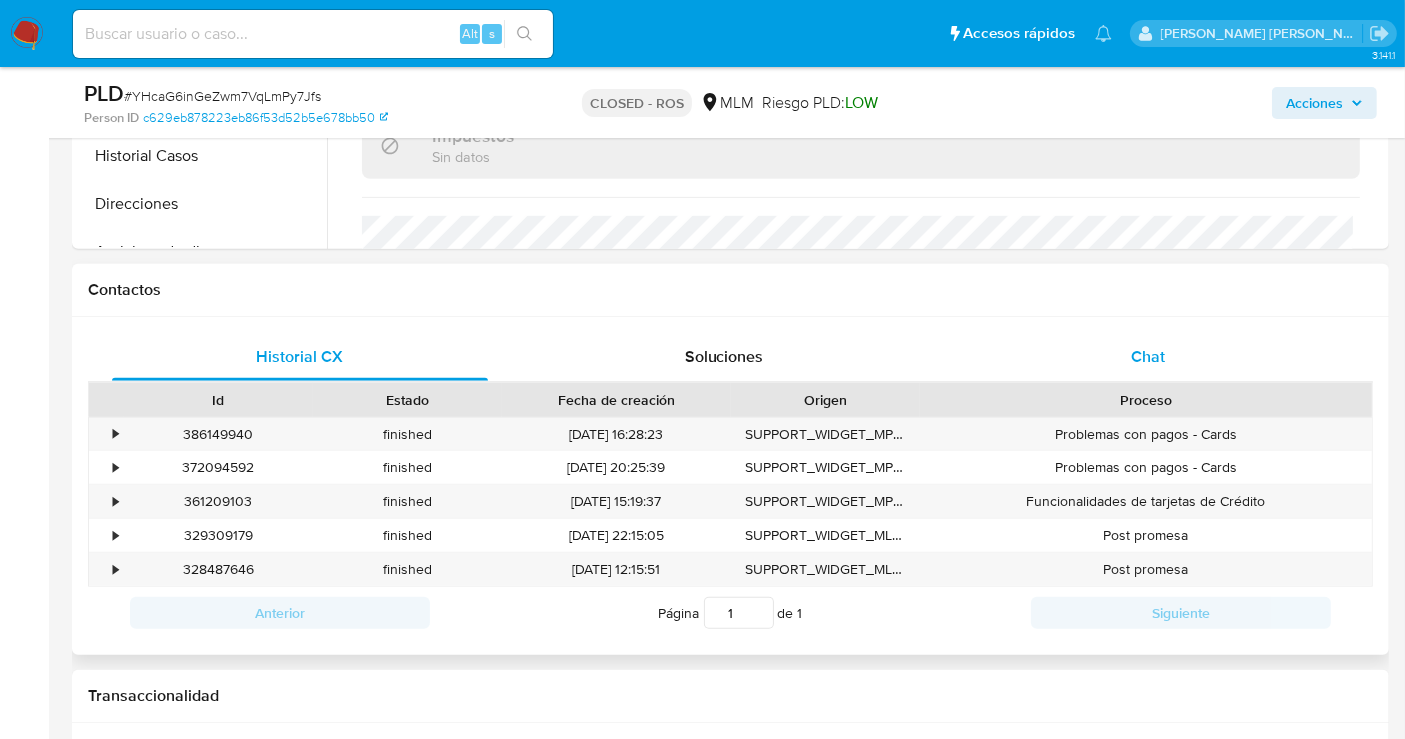 click on "Chat" at bounding box center (1148, 356) 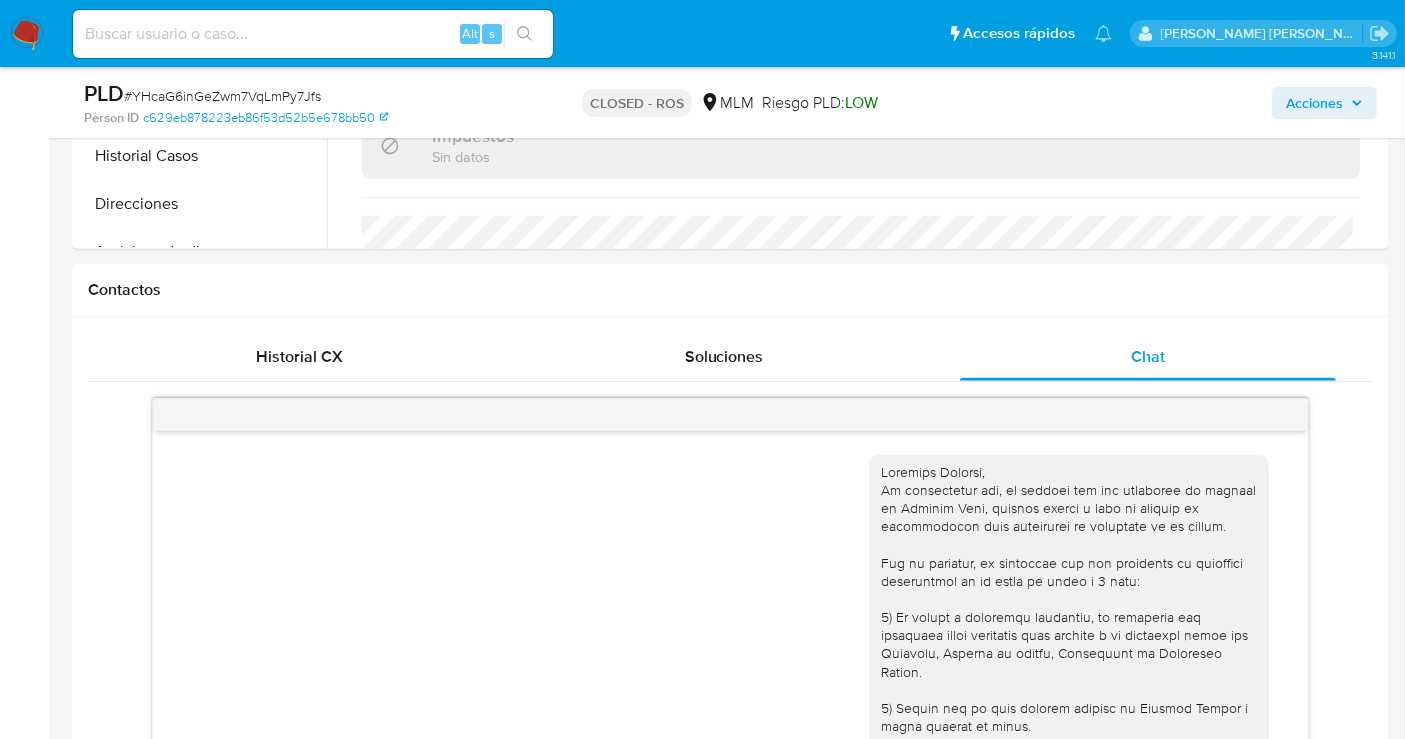scroll, scrollTop: 357, scrollLeft: 0, axis: vertical 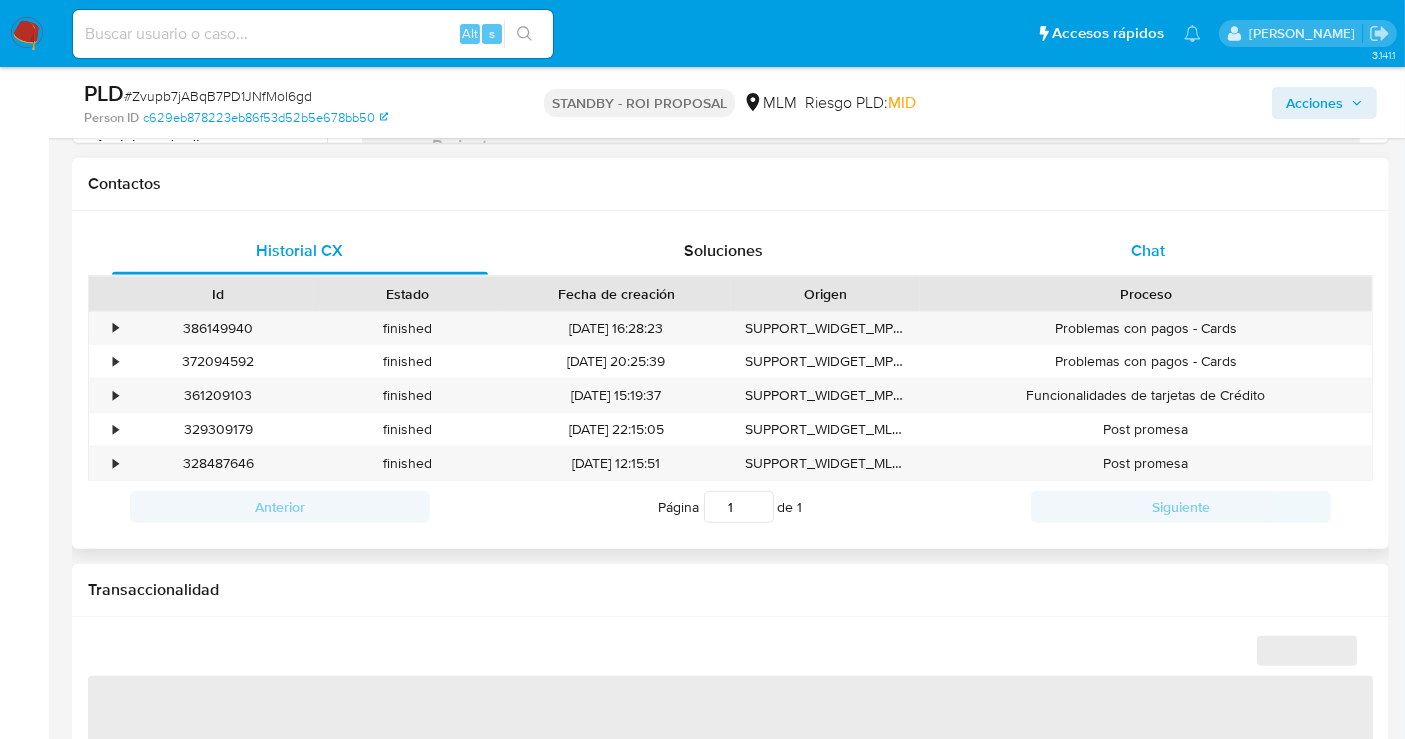 click on "Chat" at bounding box center [1148, 251] 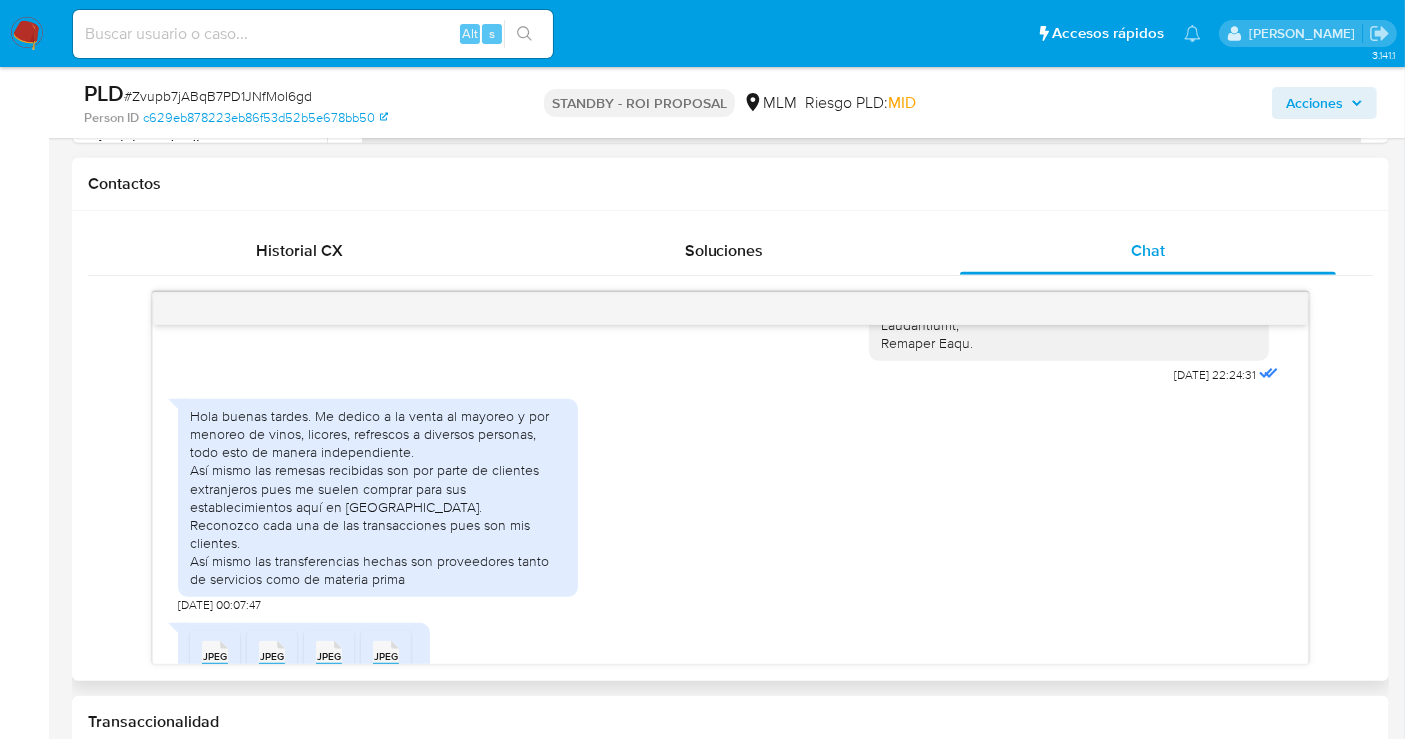 scroll, scrollTop: 842, scrollLeft: 0, axis: vertical 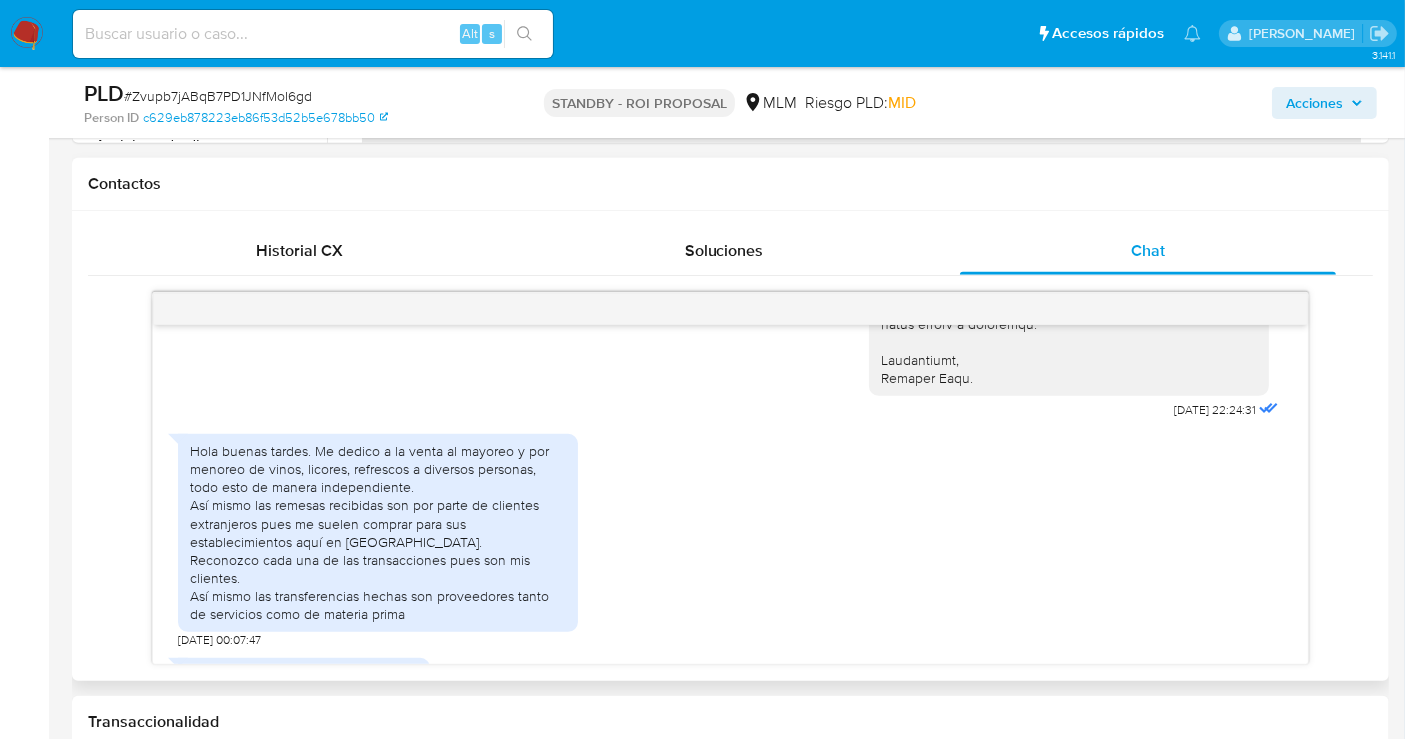 type 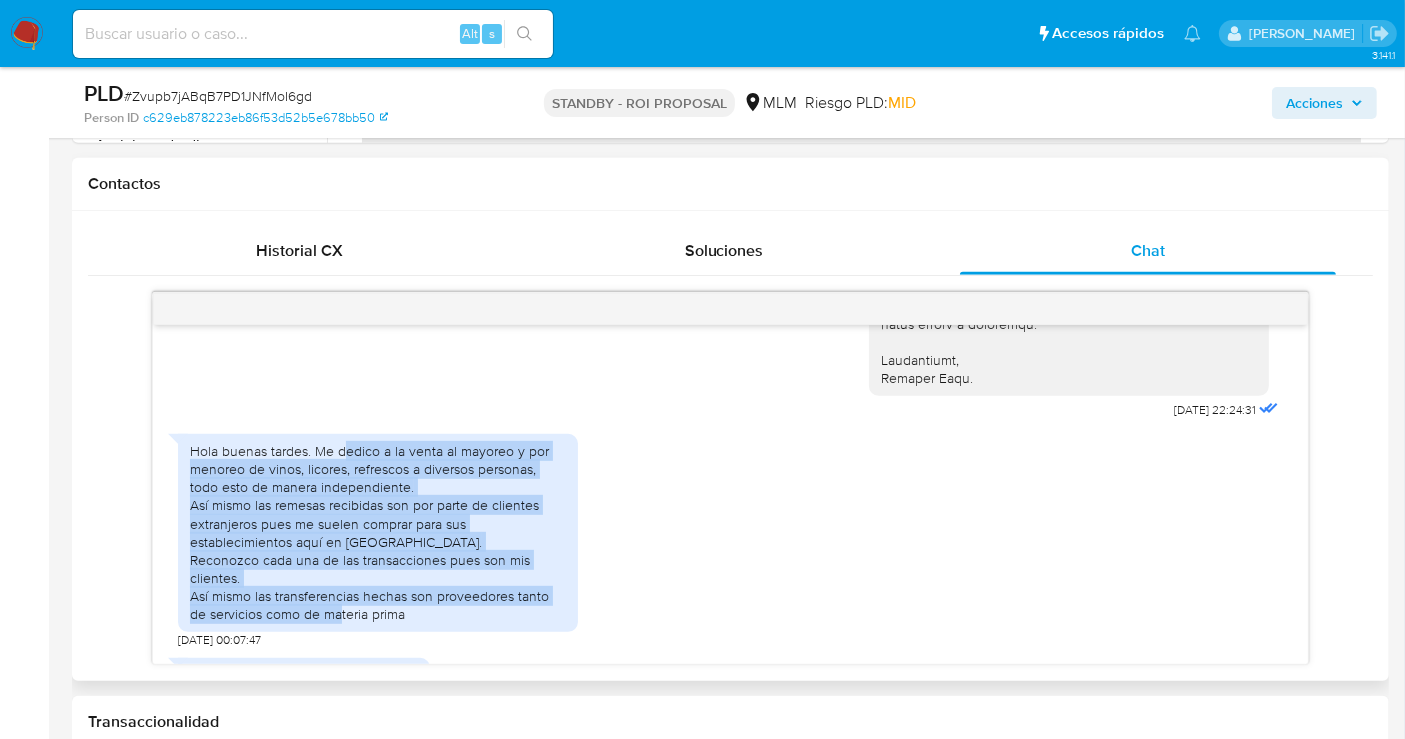 drag, startPoint x: 343, startPoint y: 446, endPoint x: 457, endPoint y: 616, distance: 204.68512 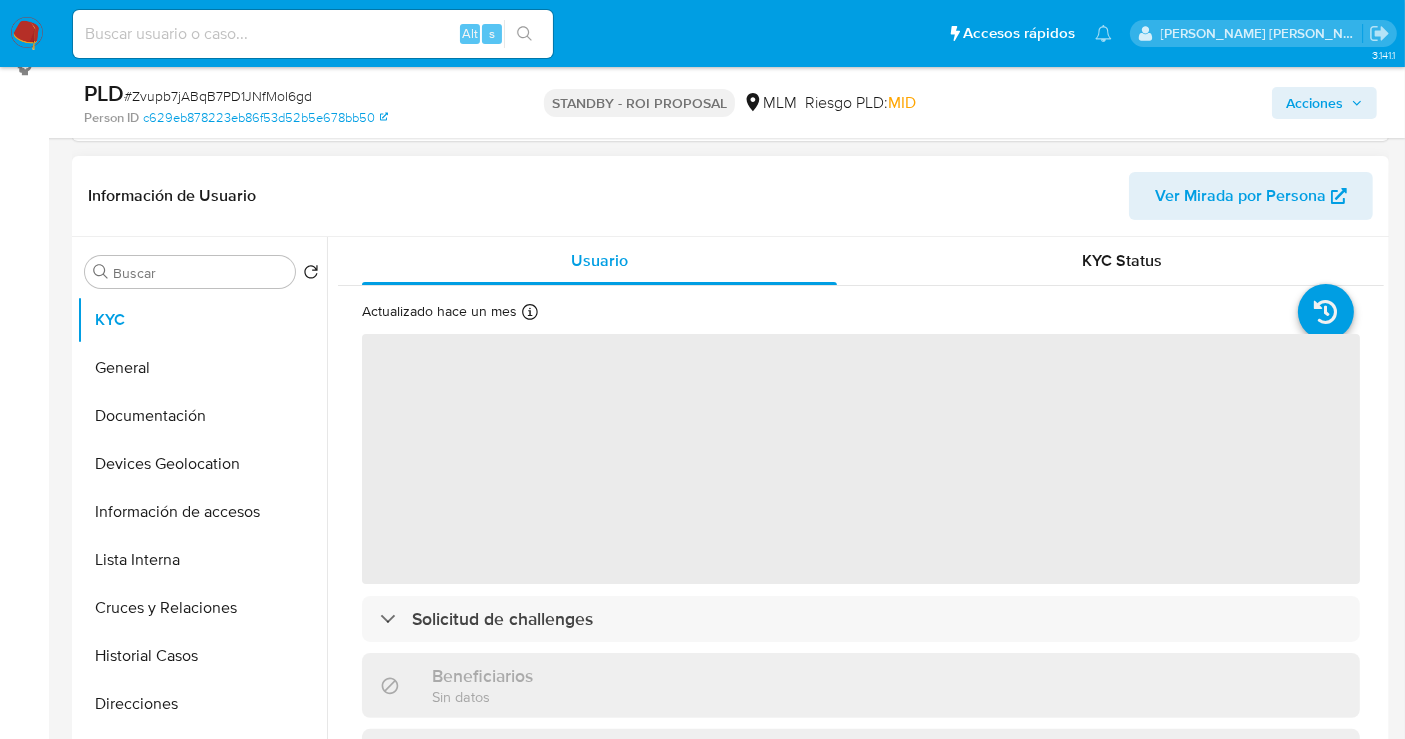 scroll, scrollTop: 444, scrollLeft: 0, axis: vertical 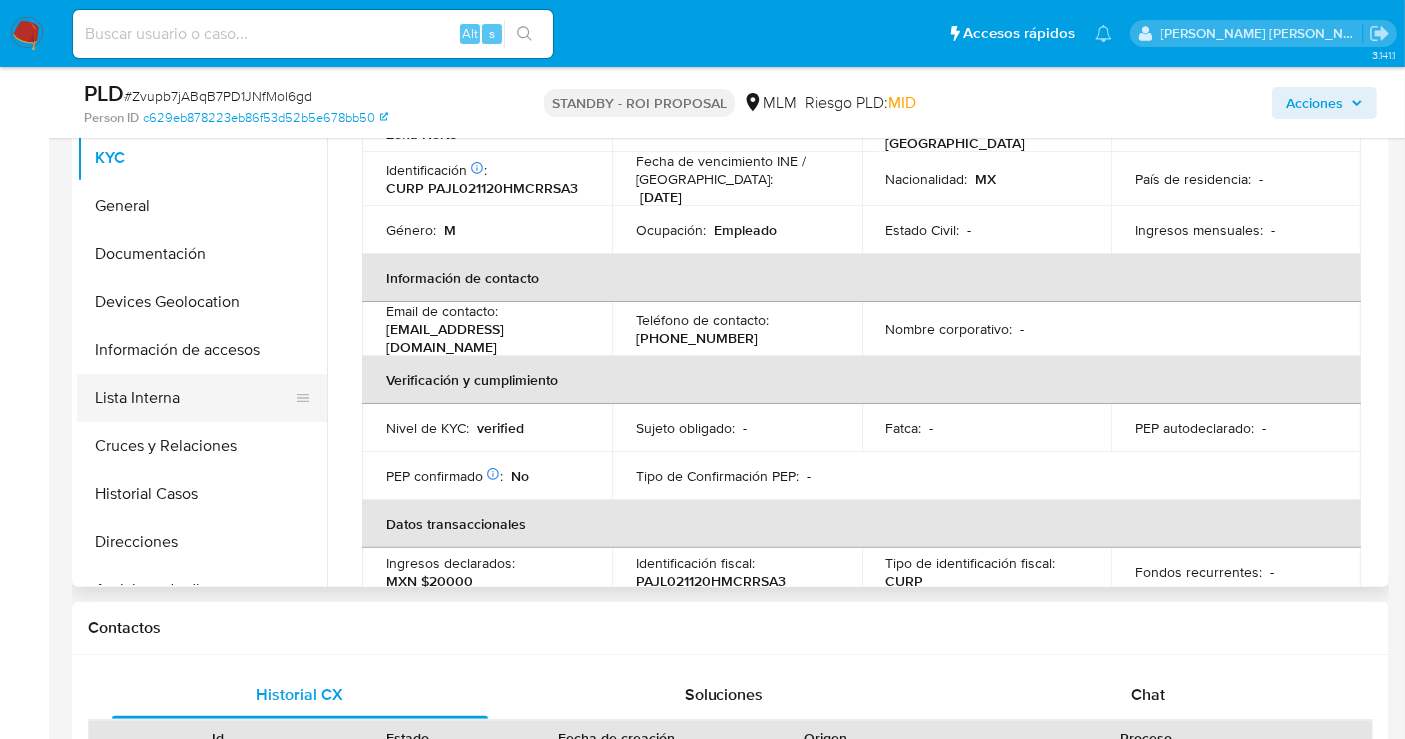 select on "10" 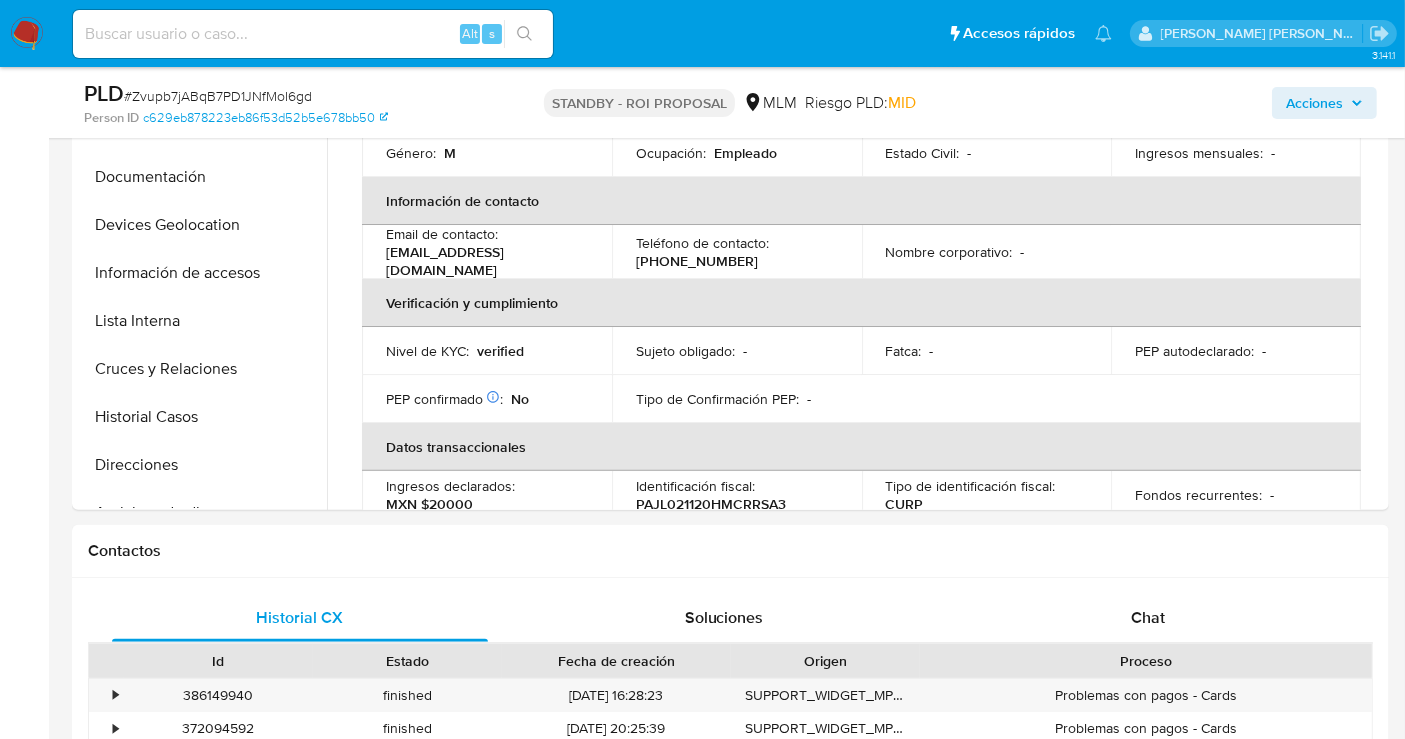 scroll, scrollTop: 555, scrollLeft: 0, axis: vertical 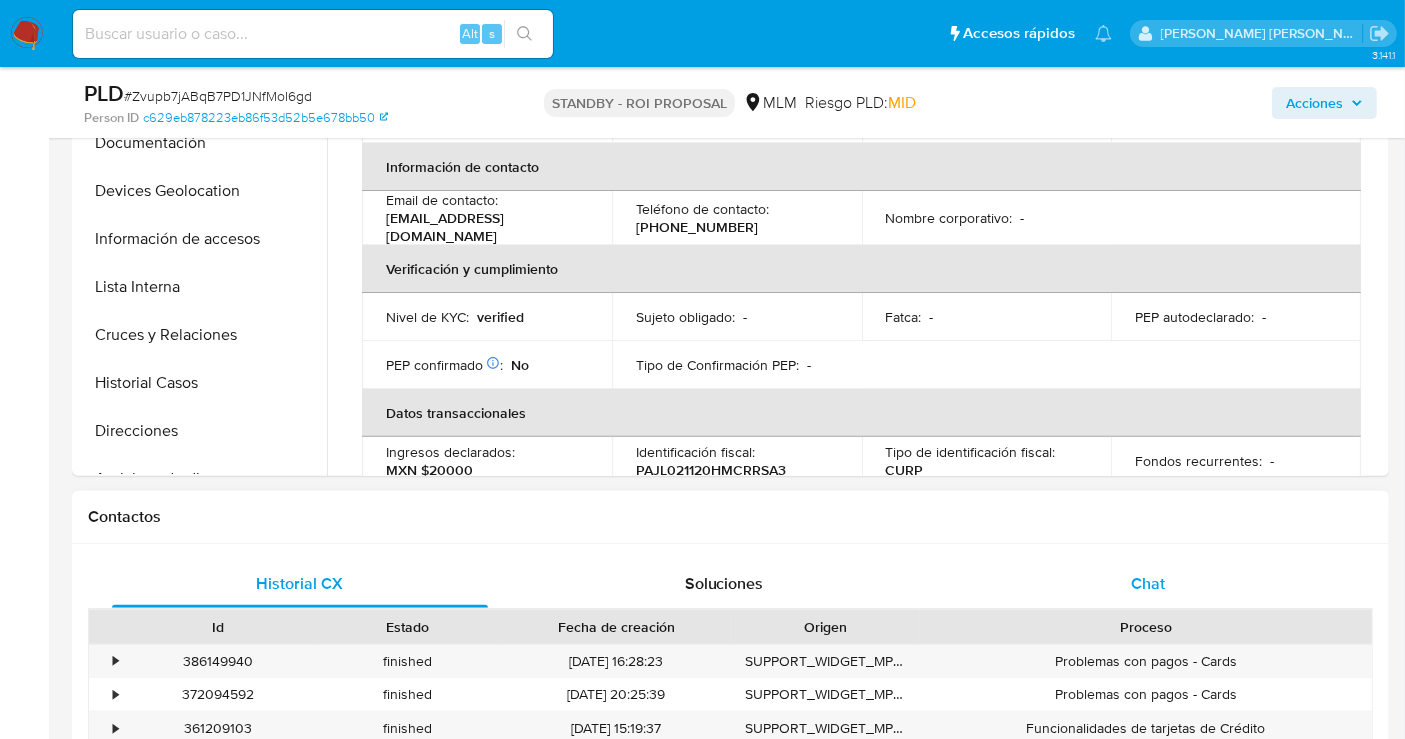 click on "Chat" at bounding box center (1148, 584) 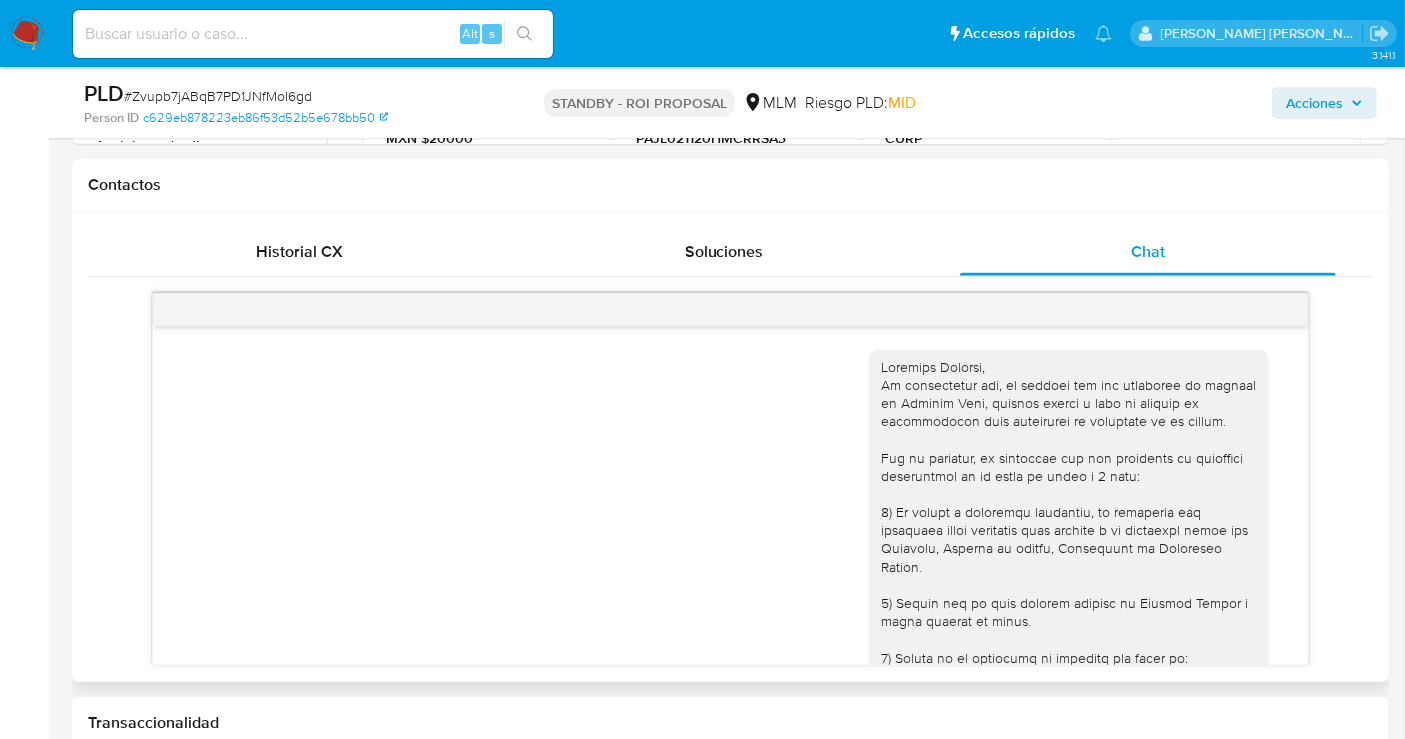 scroll, scrollTop: 888, scrollLeft: 0, axis: vertical 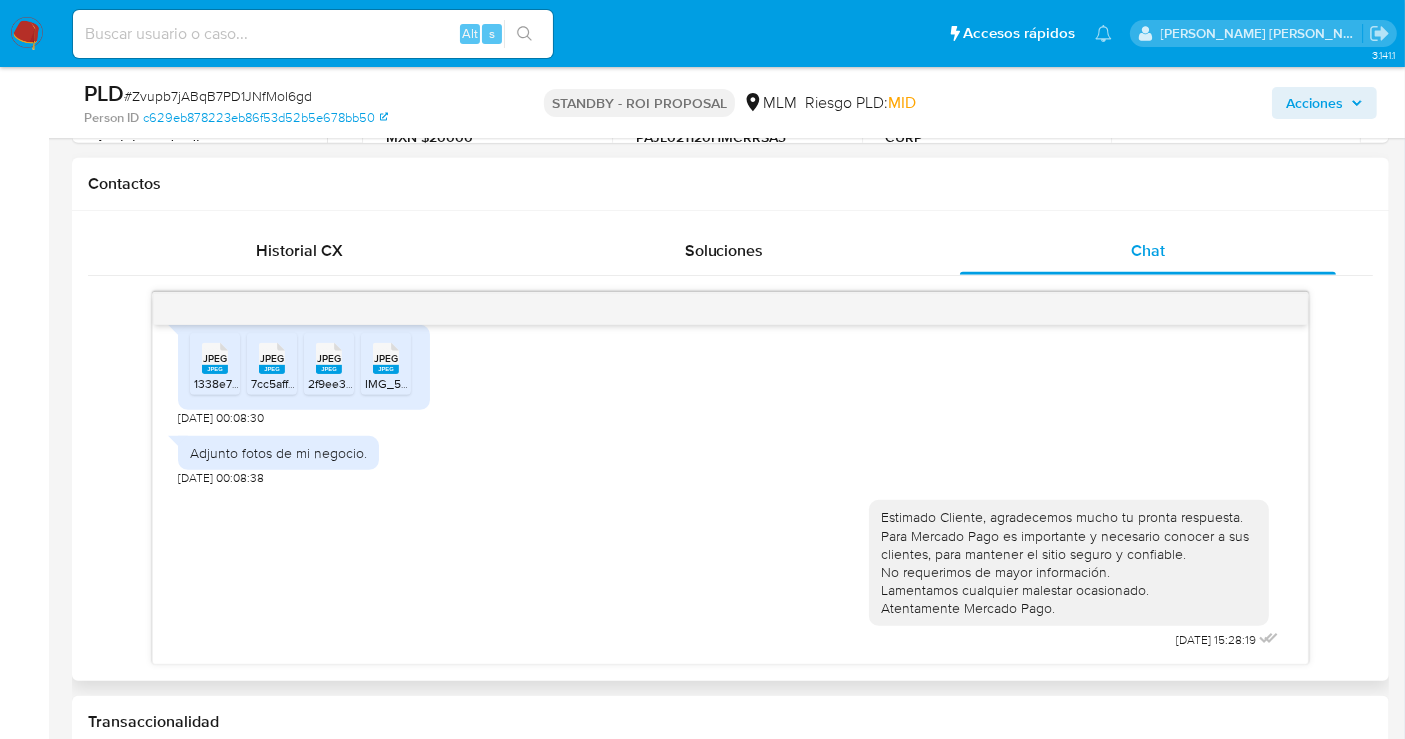 click 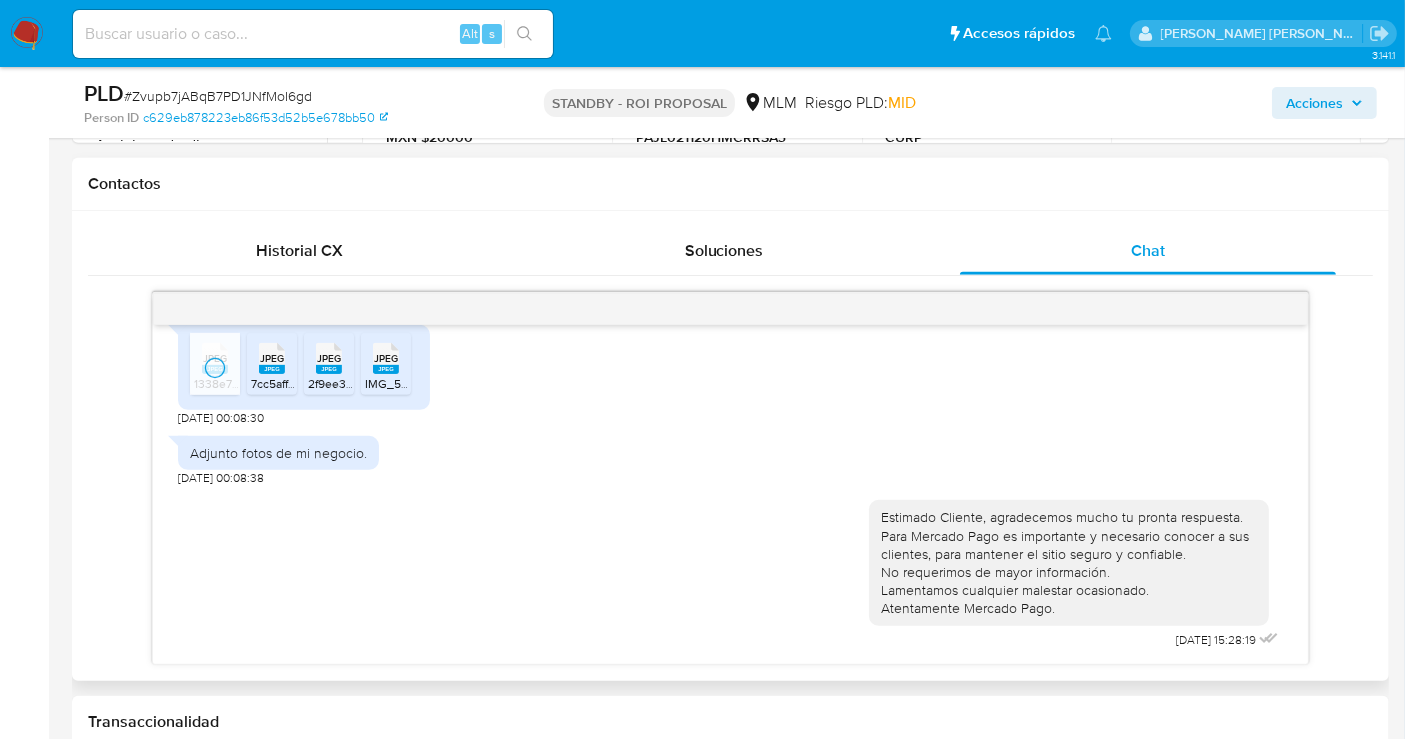 click 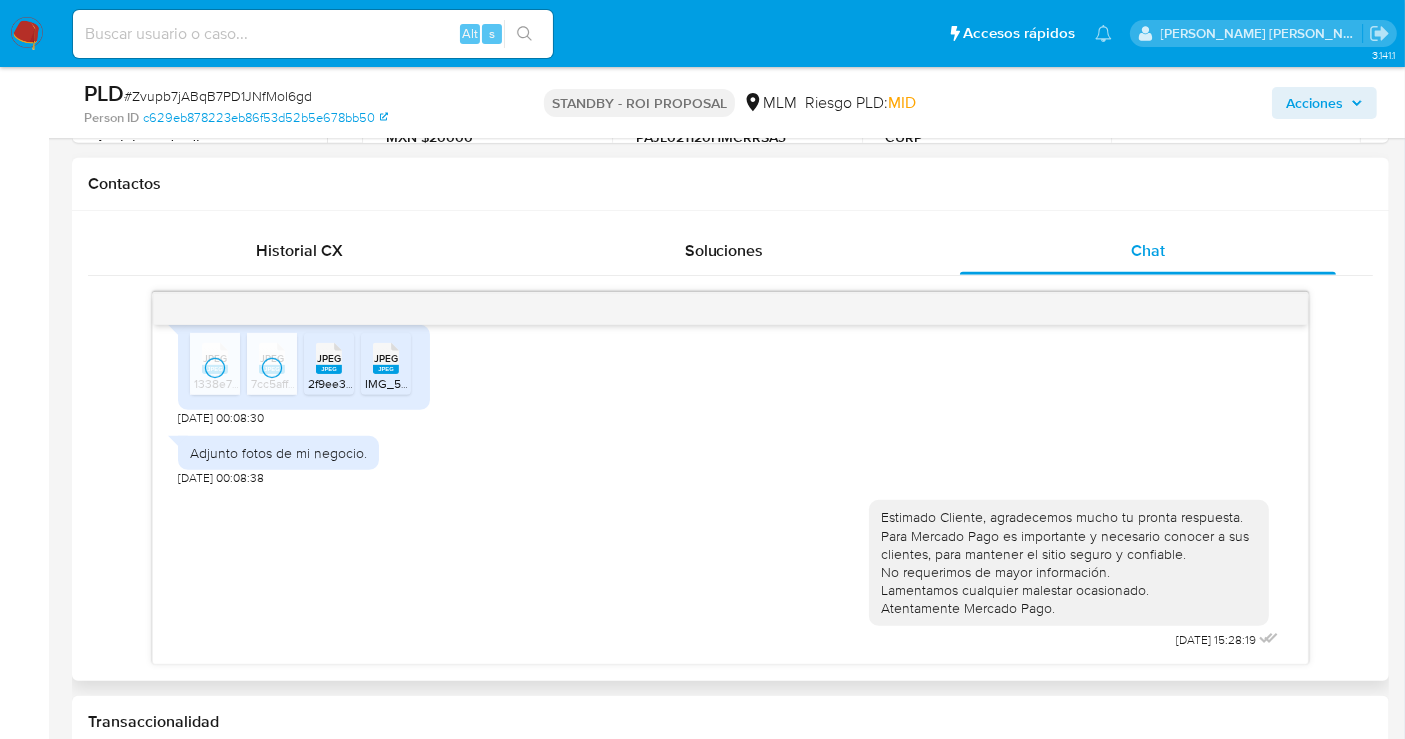 click on "JPEG" at bounding box center [329, 358] 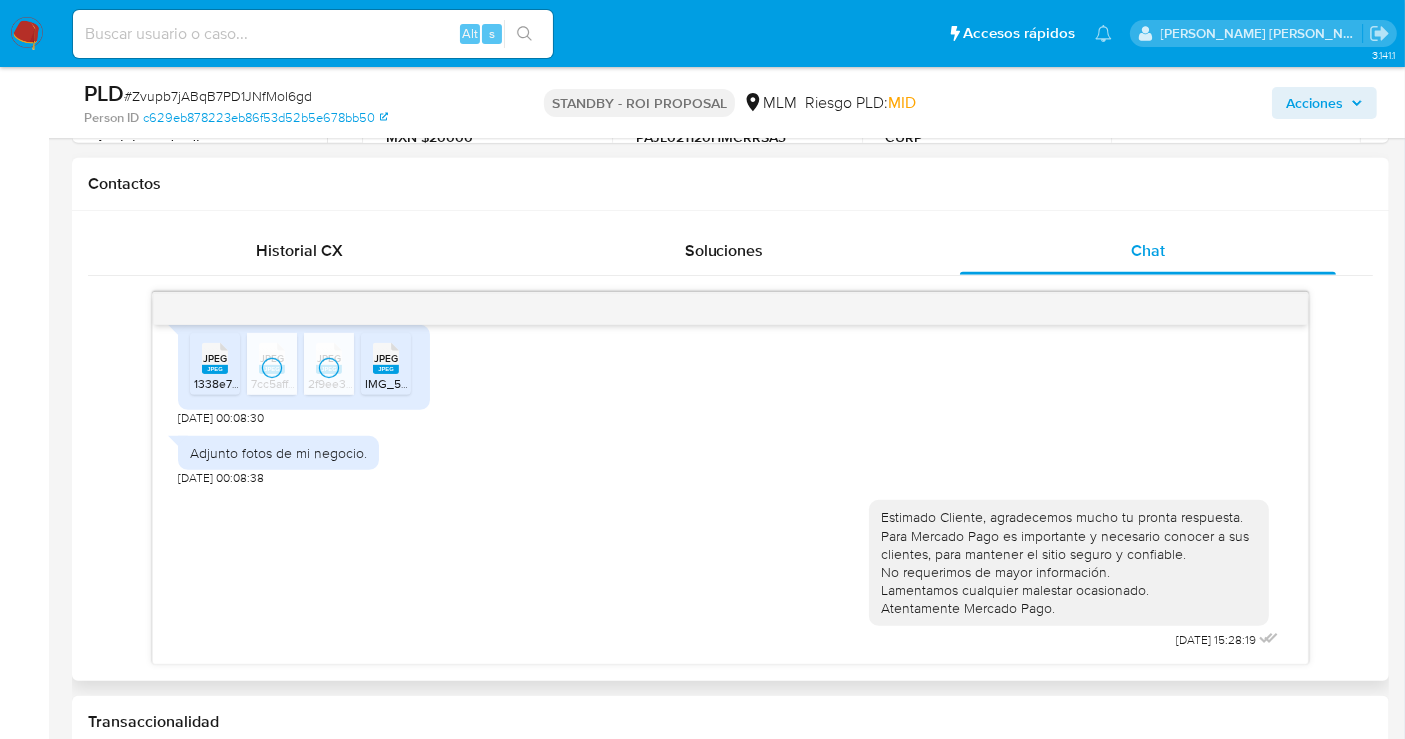 click on "JPEG" at bounding box center [386, 358] 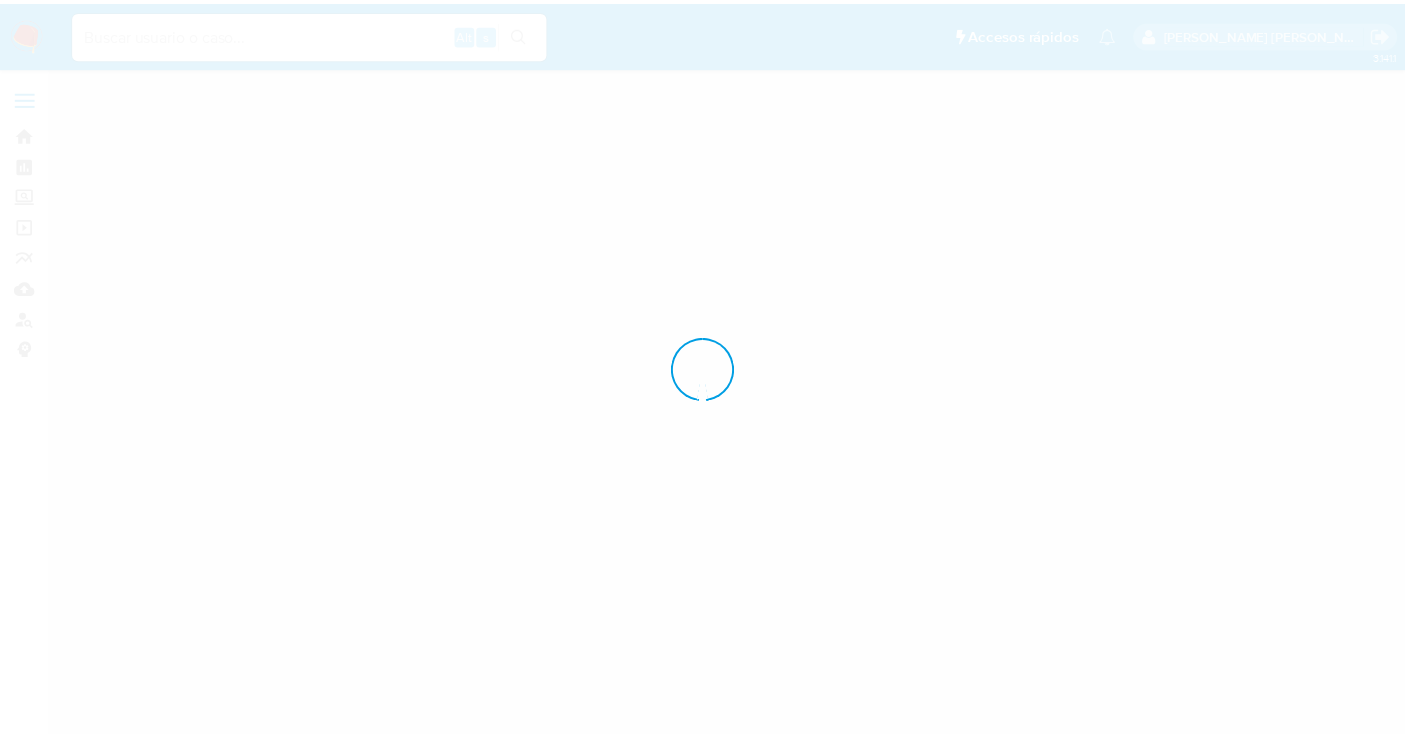 scroll, scrollTop: 0, scrollLeft: 0, axis: both 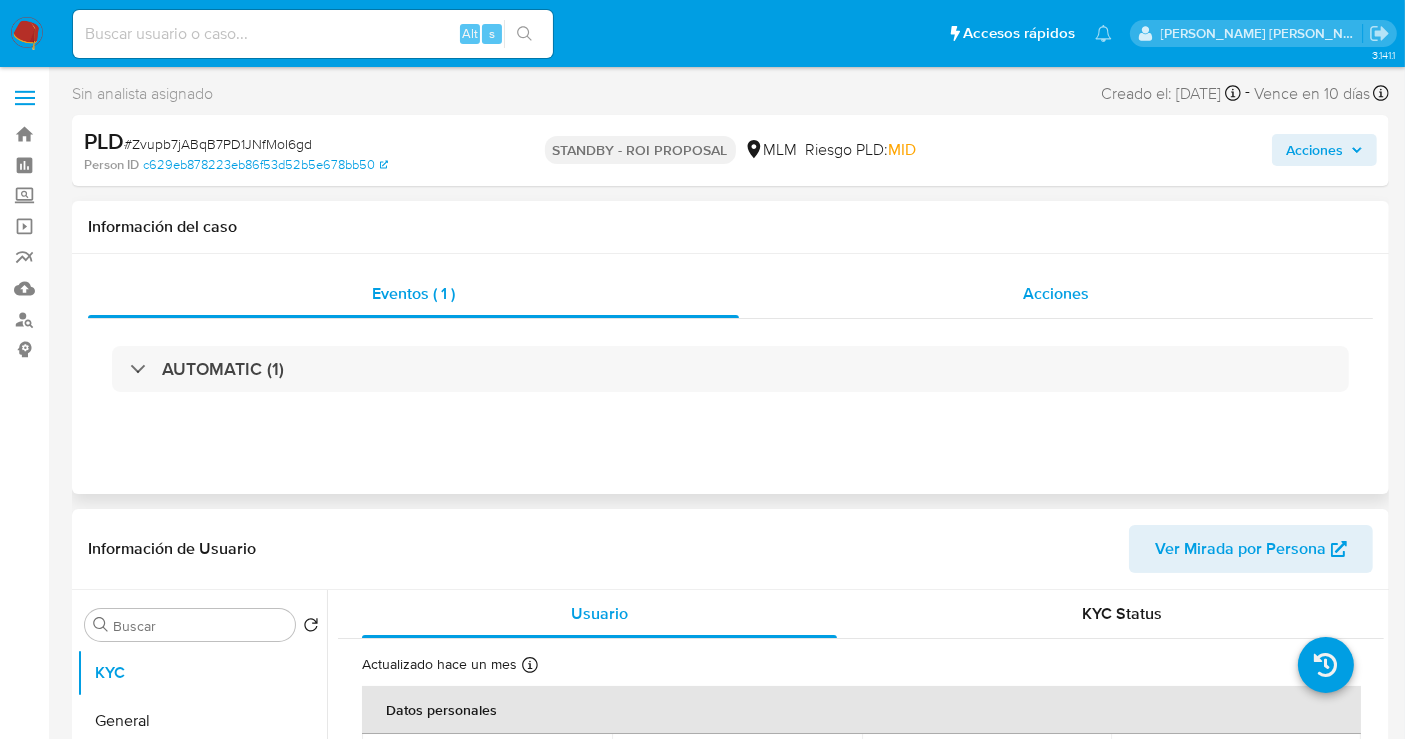 click on "Acciones" at bounding box center (1056, 294) 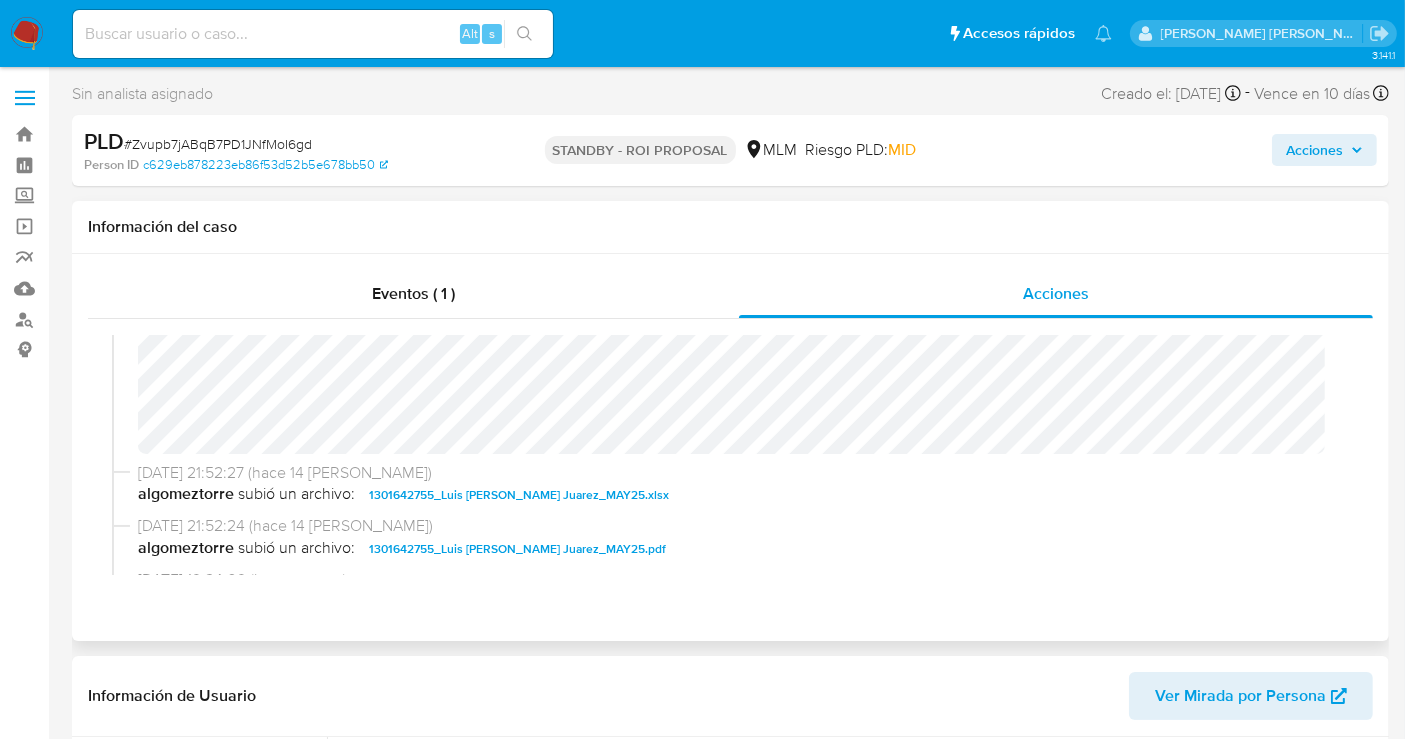 scroll, scrollTop: 666, scrollLeft: 0, axis: vertical 